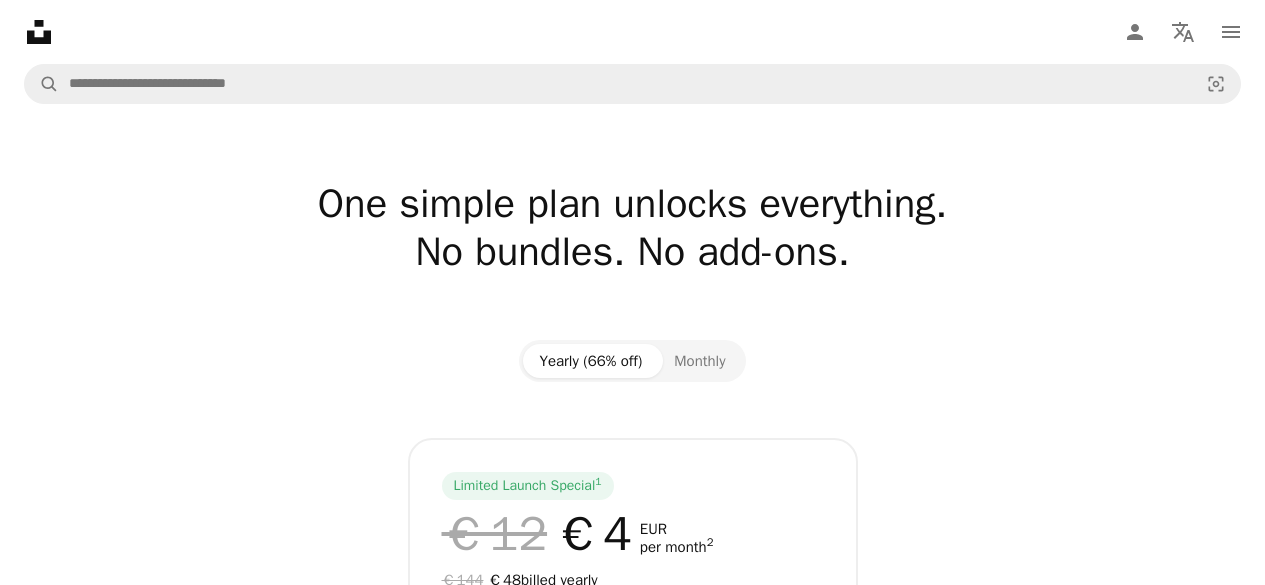scroll, scrollTop: 0, scrollLeft: 0, axis: both 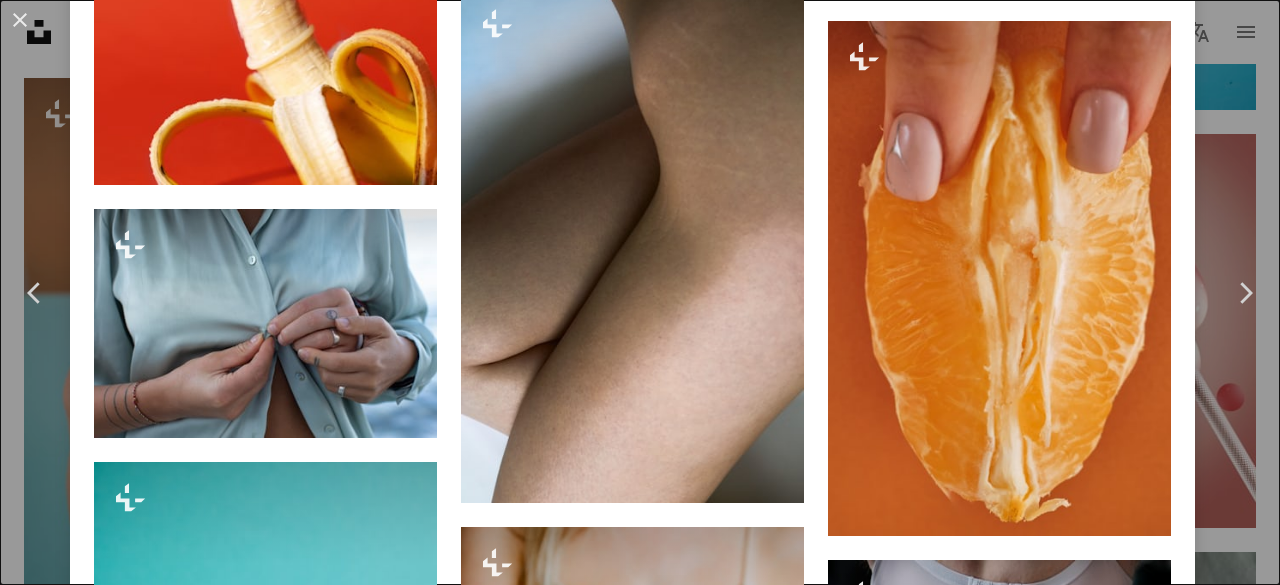 click on "An X shape Chevron left Chevron right Andrej Lišakov For Unsplash+ A heart A plus sign A lock Download Zoom in A forward-right arrow Share More Actions sexual intercourse metaphor with flowers Calendar outlined Published on November 24, 2023 Camera FUJIFILM, X100V Safety Licensed under the Unsplash+ License sex sexual vagina condom nsfw penis sexual intercourse vulva sexual metaphor risque Public domain images From this series Chevron right Plus sign for Unsplash+ Plus sign for Unsplash+ Plus sign for Unsplash+ Plus sign for Unsplash+ Plus sign for Unsplash+ Plus sign for Unsplash+ Plus sign for Unsplash+ Plus sign for Unsplash+ Plus sign for Unsplash+ Plus sign for Unsplash+ Related images Plus sign for Unsplash+ A heart A plus sign Andrej Lišakov For Unsplash+ A lock Download Plus sign for Unsplash+ A heart A plus sign Andrej Lišakov For Unsplash+ A lock Download Plus sign for Unsplash+ A heart A plus sign Kateryna Hliznitsova For Unsplash+ A lock Download Plus sign for Unsplash+ A heart For For" at bounding box center (640, 292) 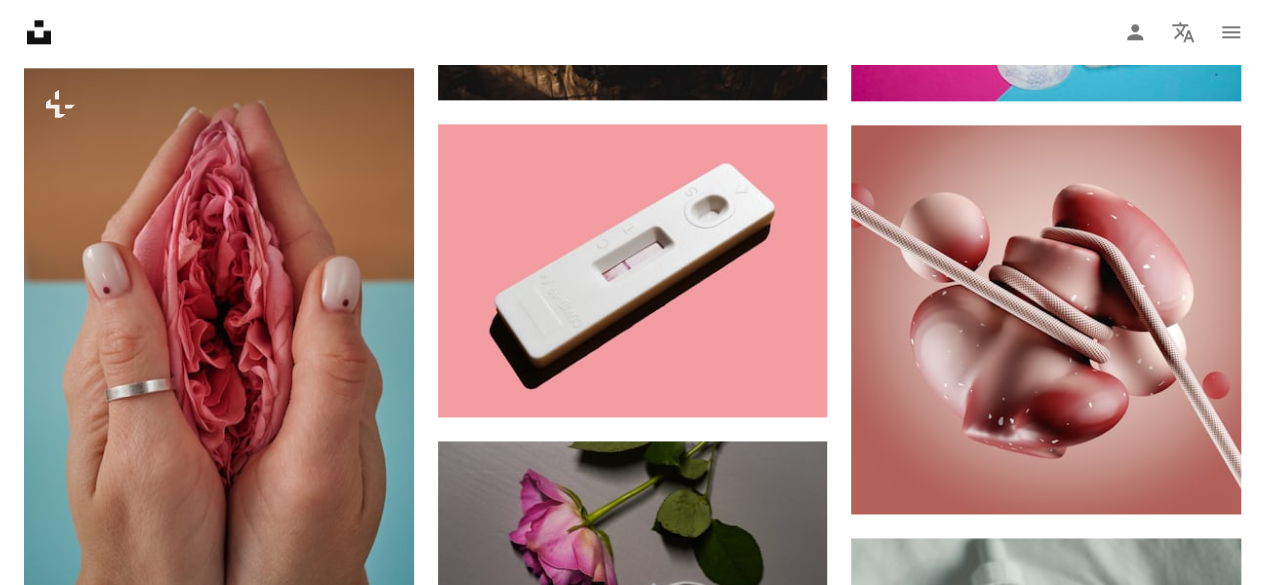 scroll, scrollTop: 0, scrollLeft: 0, axis: both 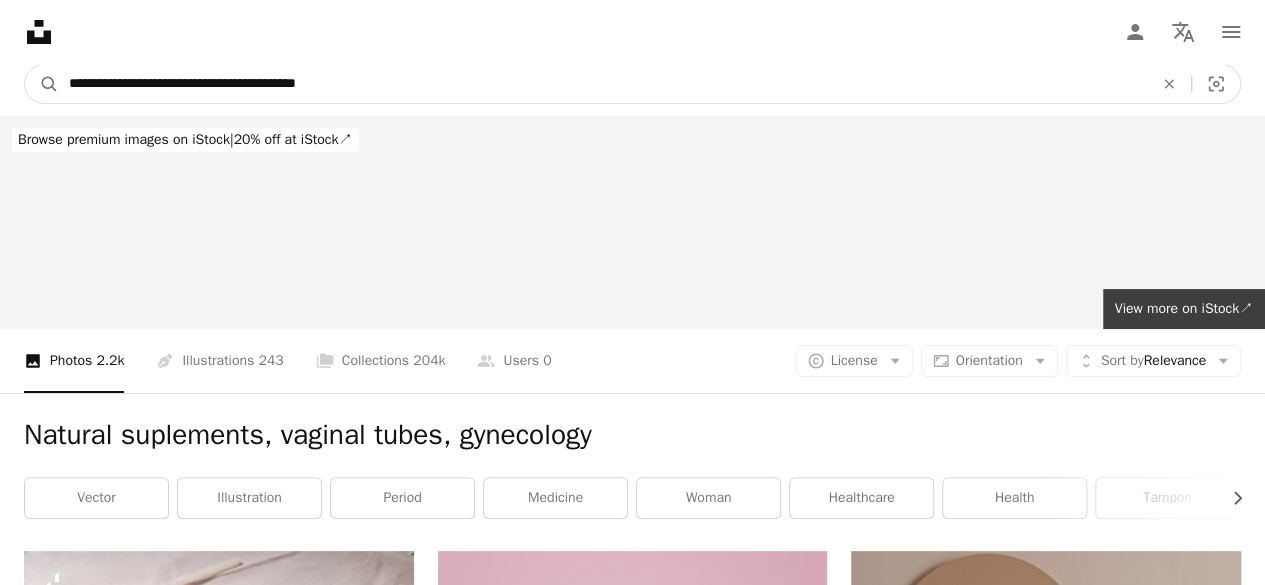 click on "**********" at bounding box center [603, 84] 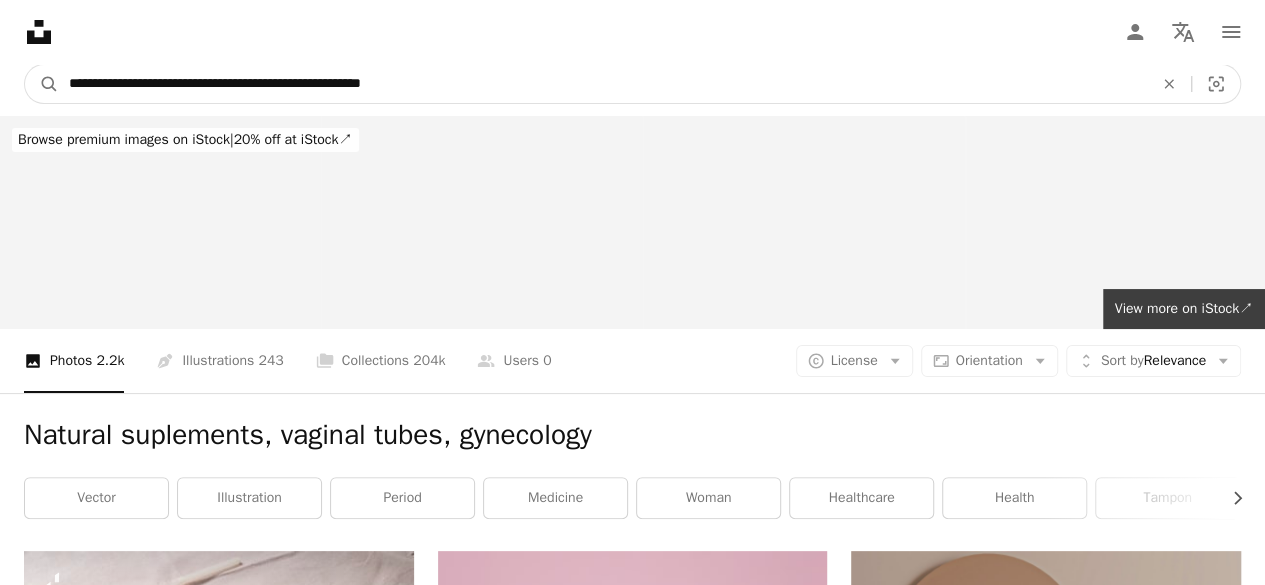 type on "**********" 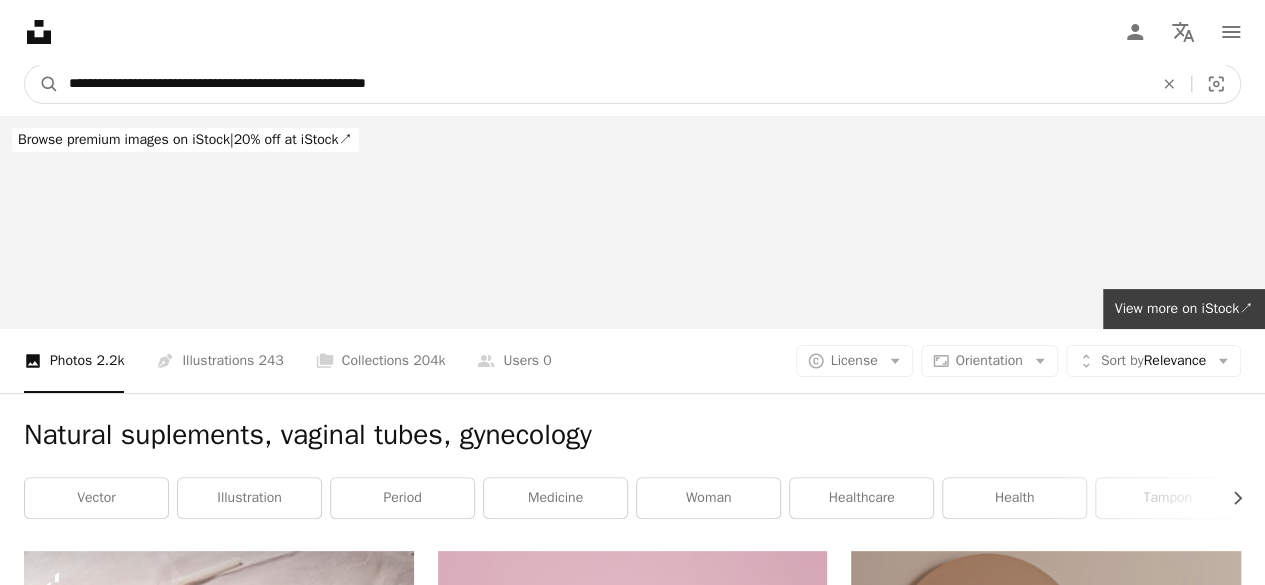 click on "A magnifying glass" at bounding box center (42, 84) 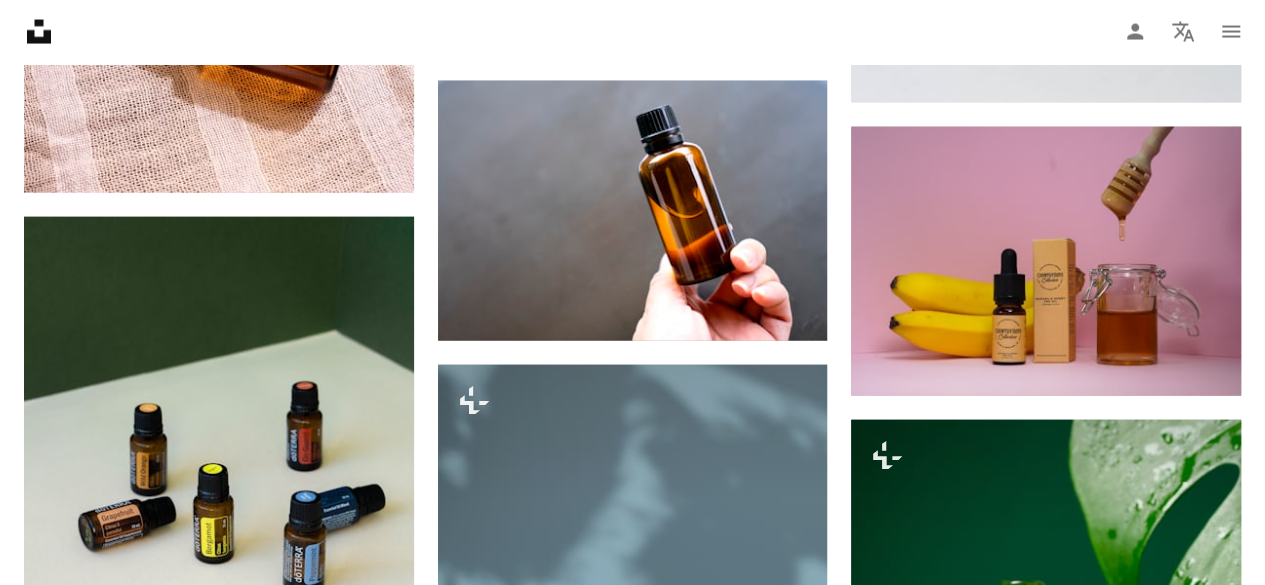 scroll, scrollTop: 2097, scrollLeft: 0, axis: vertical 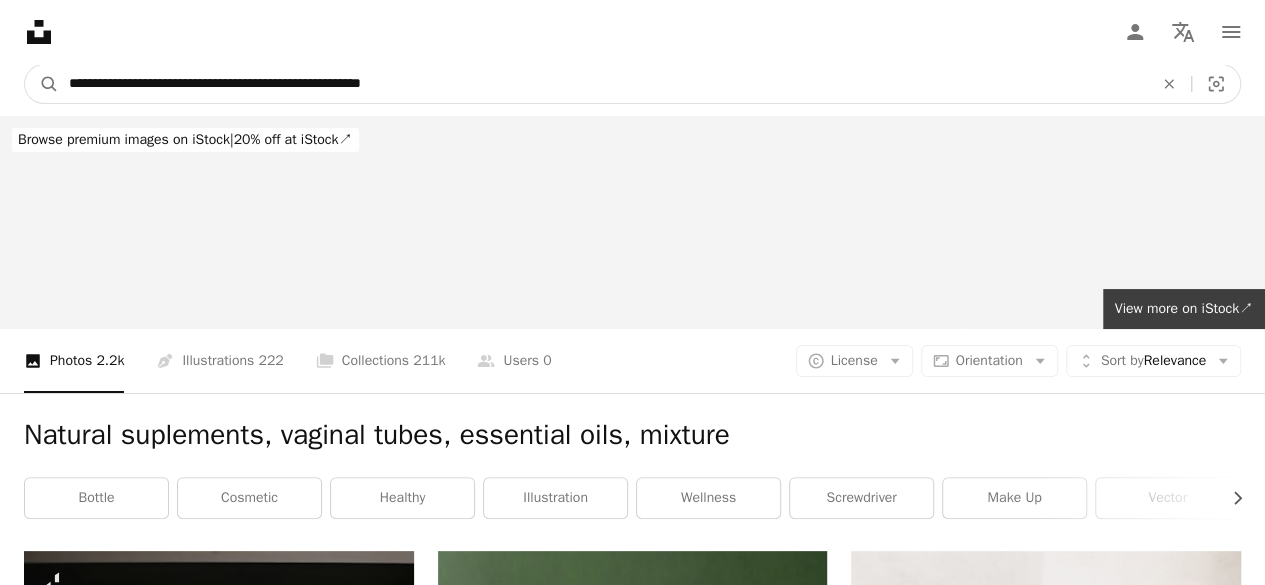 click on "**********" at bounding box center [603, 84] 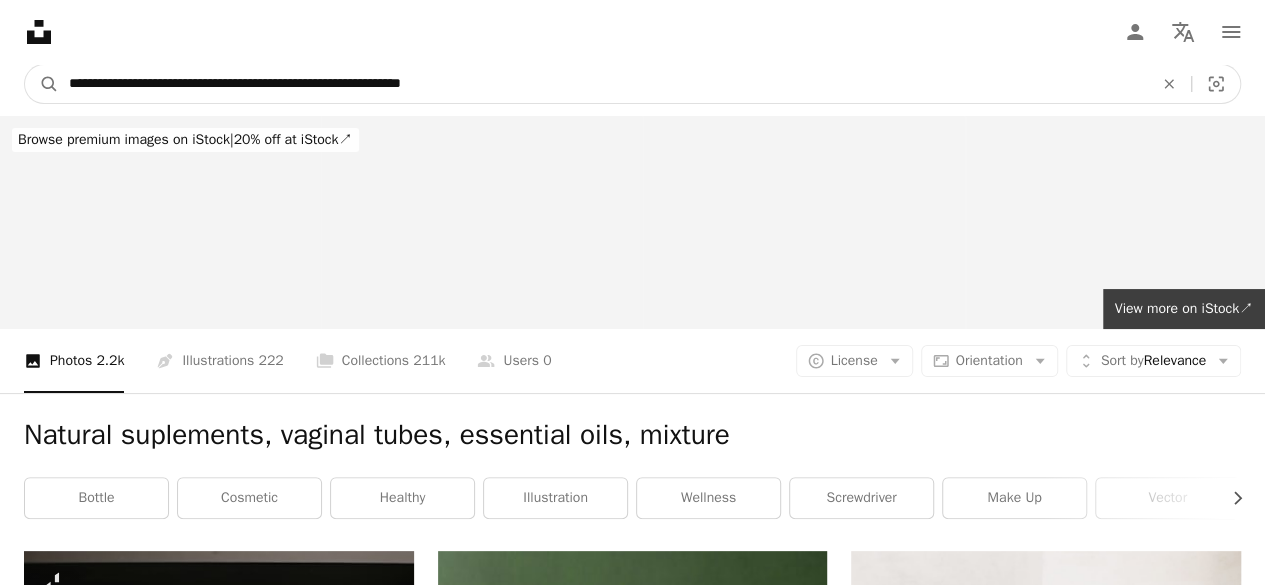 type on "**********" 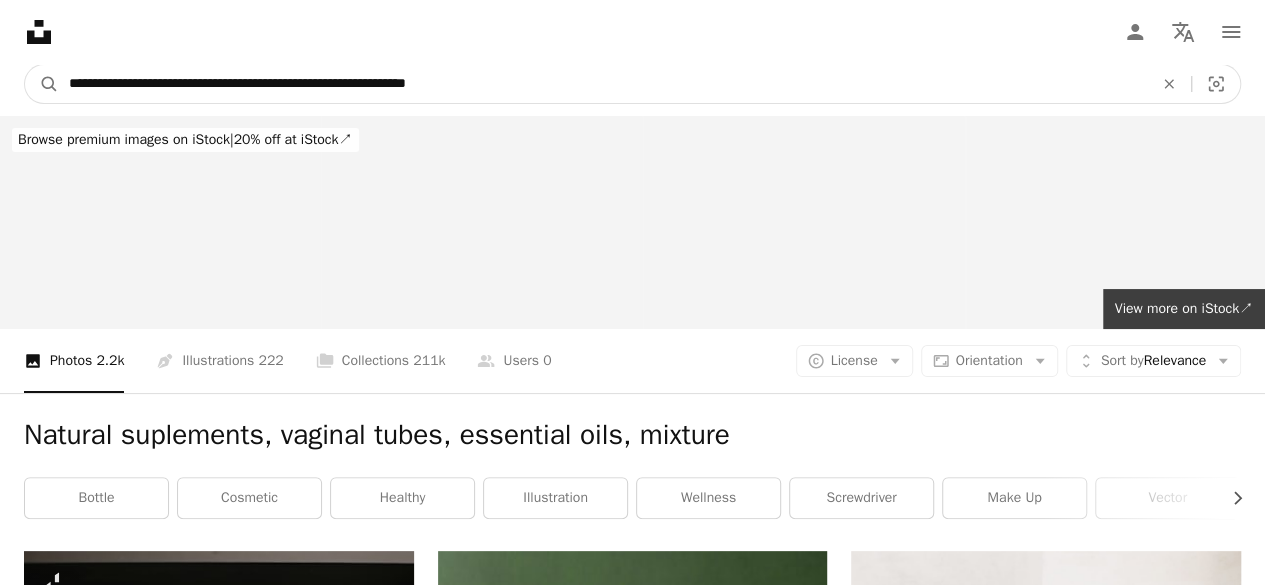 click on "A magnifying glass" at bounding box center [42, 84] 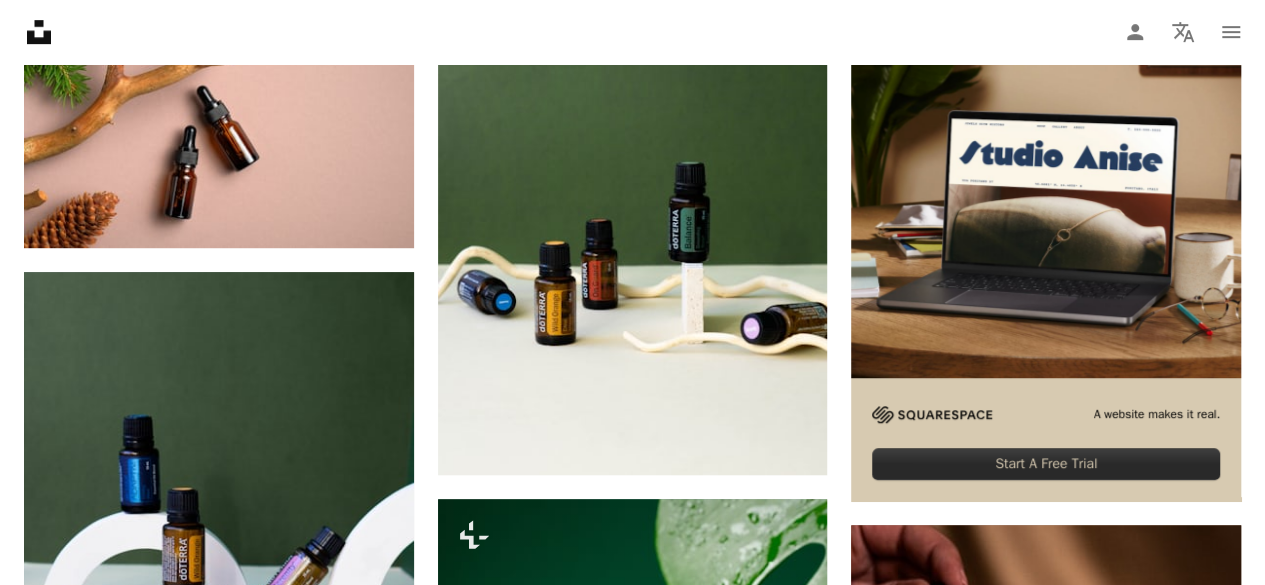 scroll, scrollTop: 366, scrollLeft: 0, axis: vertical 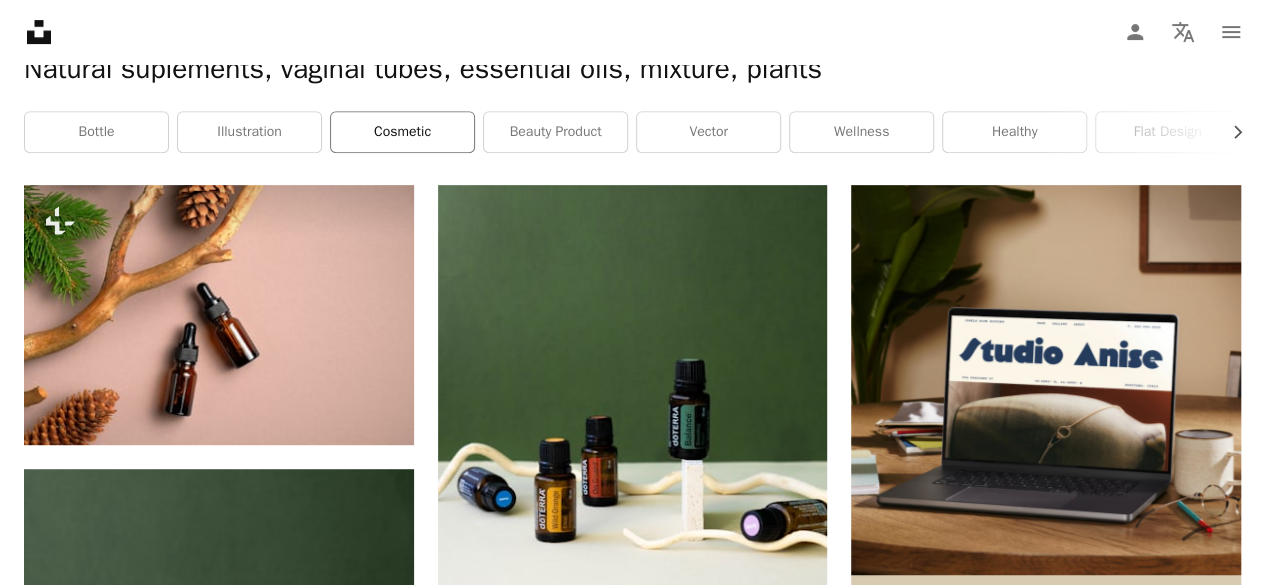click on "cosmetic" at bounding box center [402, 132] 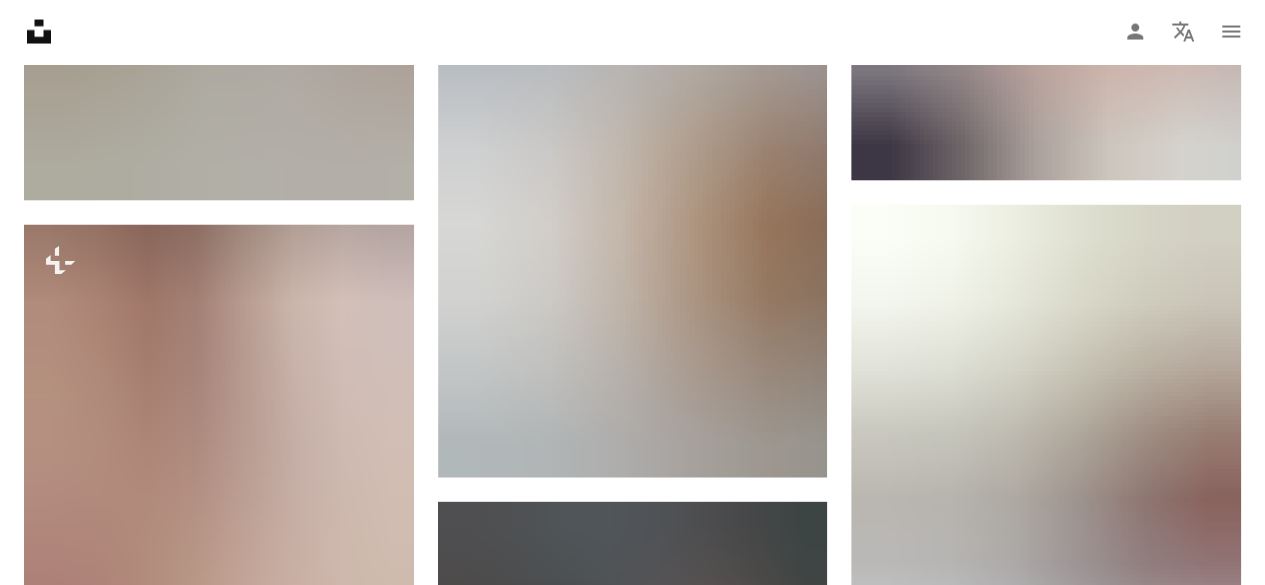 scroll, scrollTop: 2072, scrollLeft: 0, axis: vertical 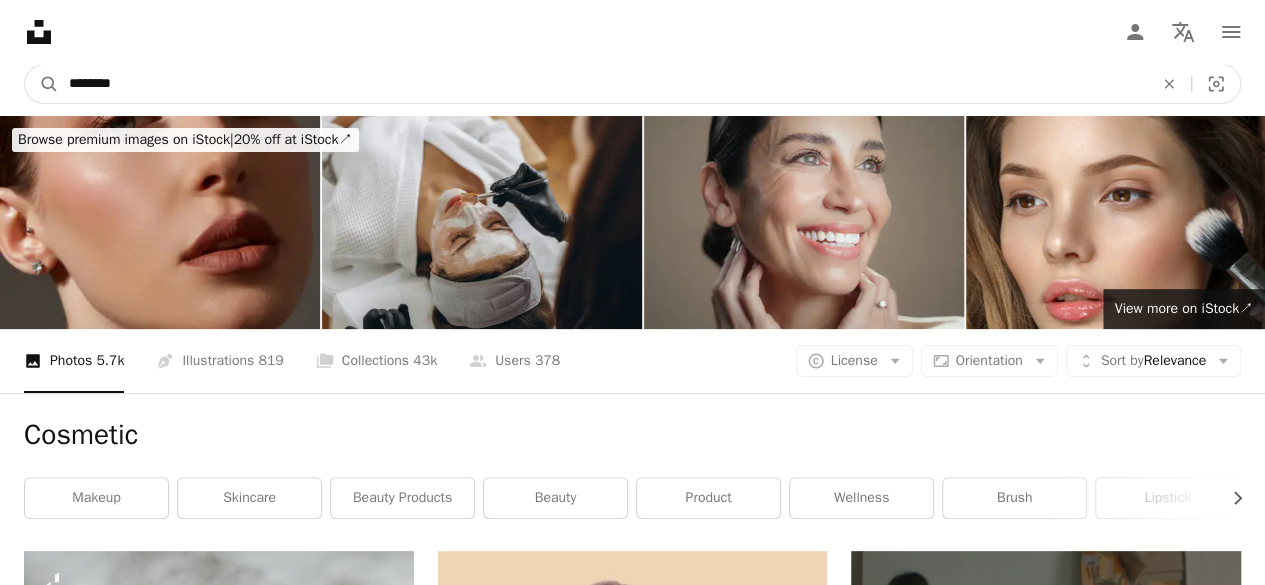 click on "********" at bounding box center (603, 84) 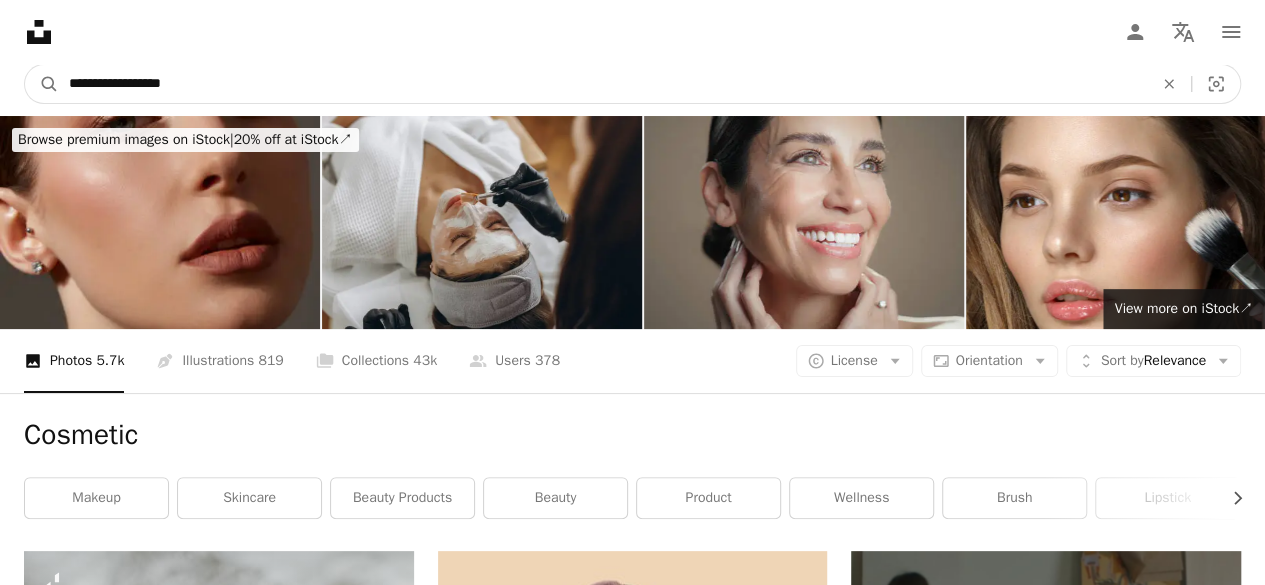 type on "**********" 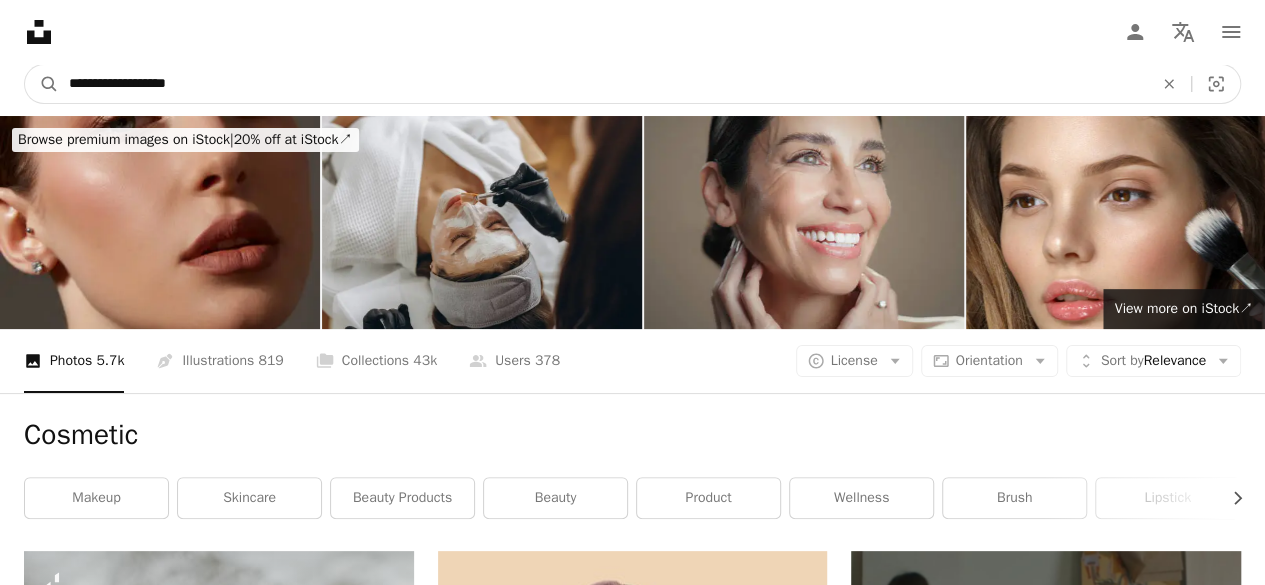 click on "A magnifying glass" at bounding box center (42, 84) 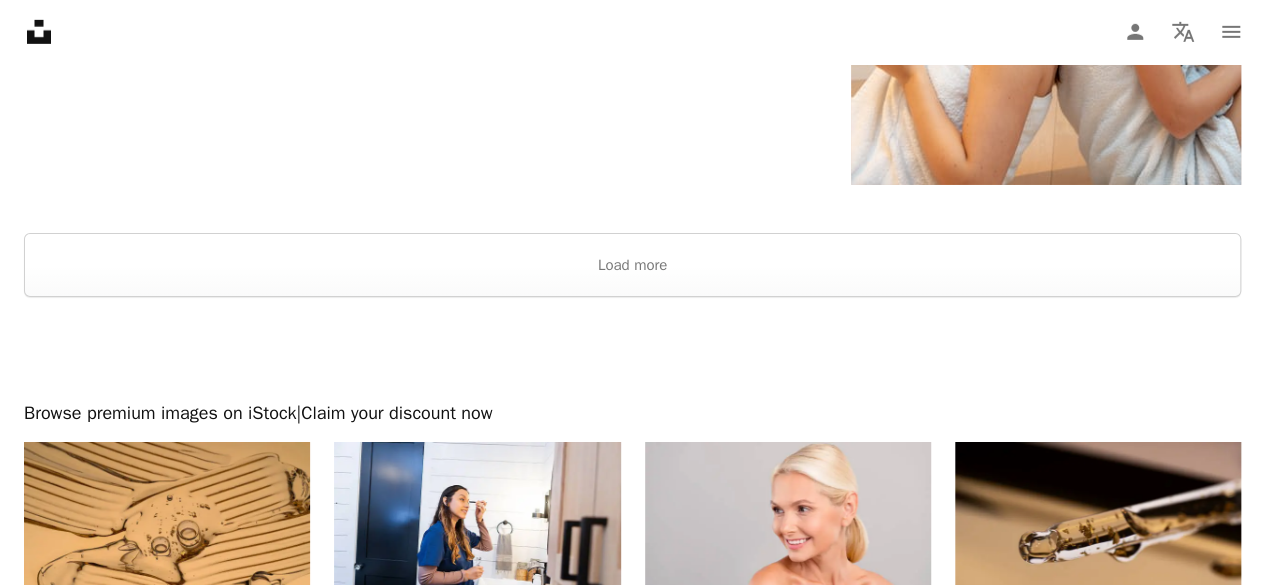 scroll, scrollTop: 3266, scrollLeft: 0, axis: vertical 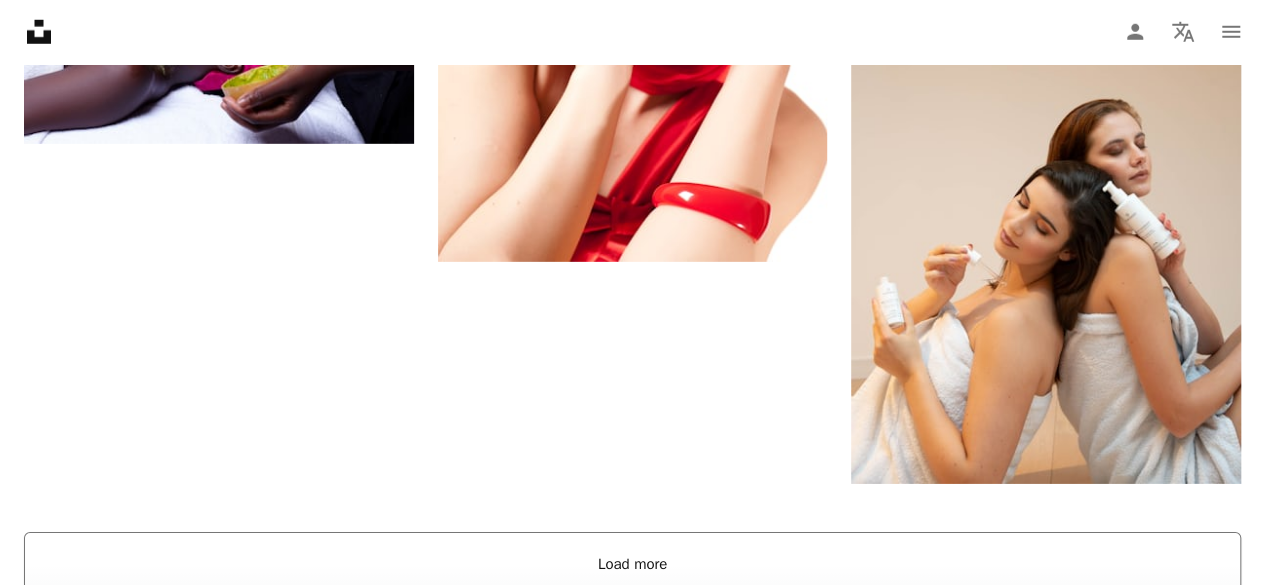 click on "Load more" at bounding box center [632, 564] 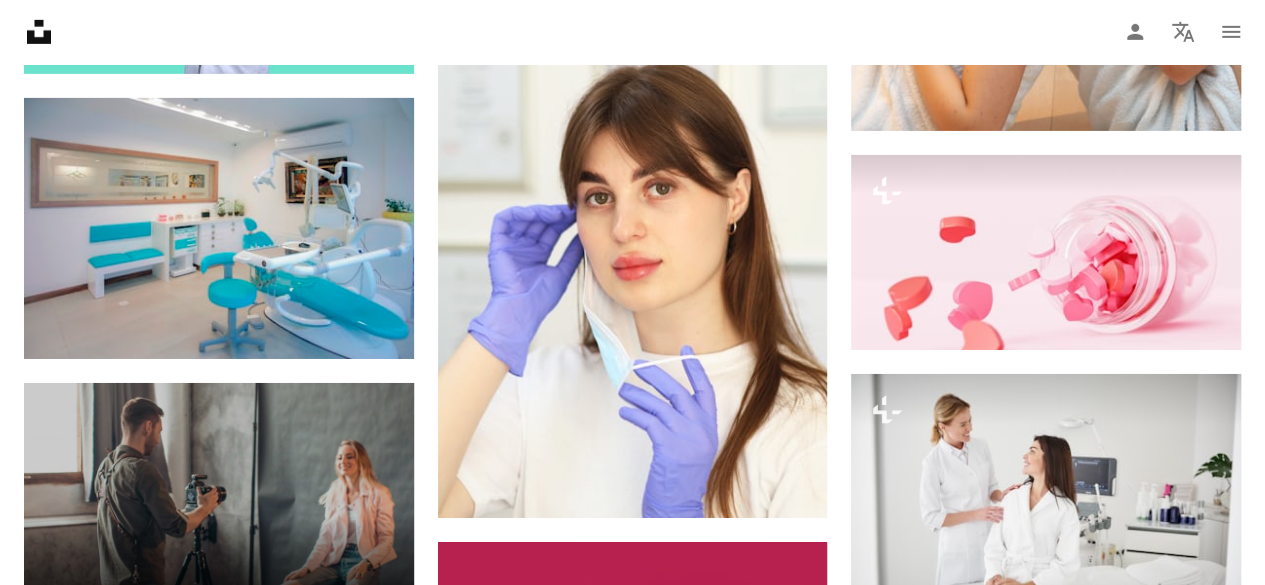 scroll, scrollTop: 3308, scrollLeft: 0, axis: vertical 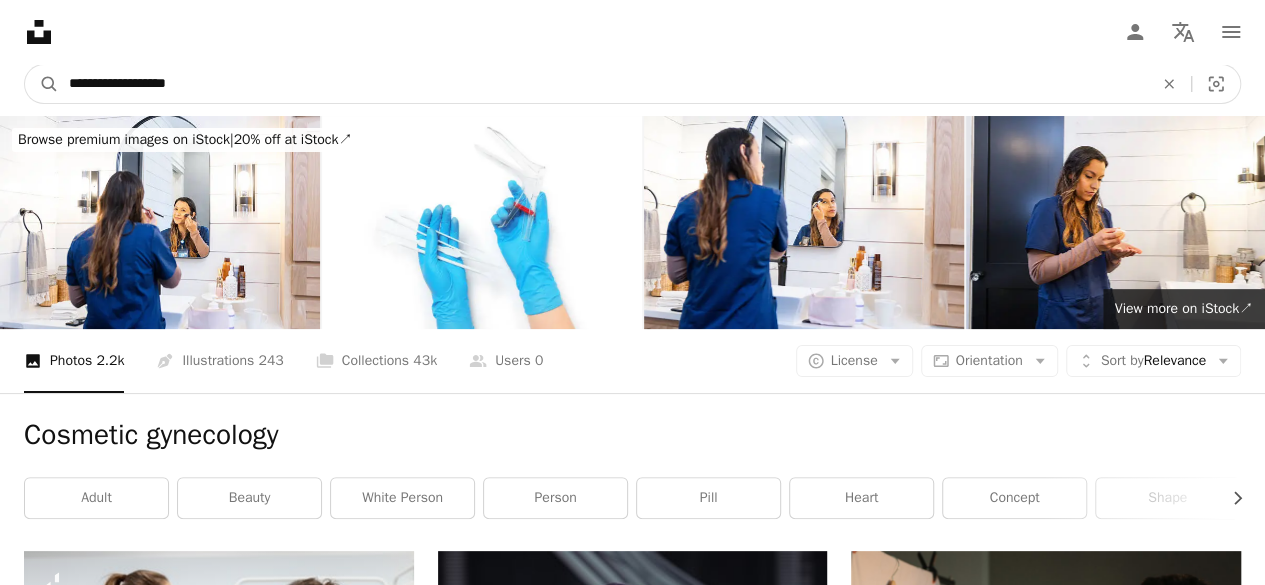 click on "**********" at bounding box center [603, 84] 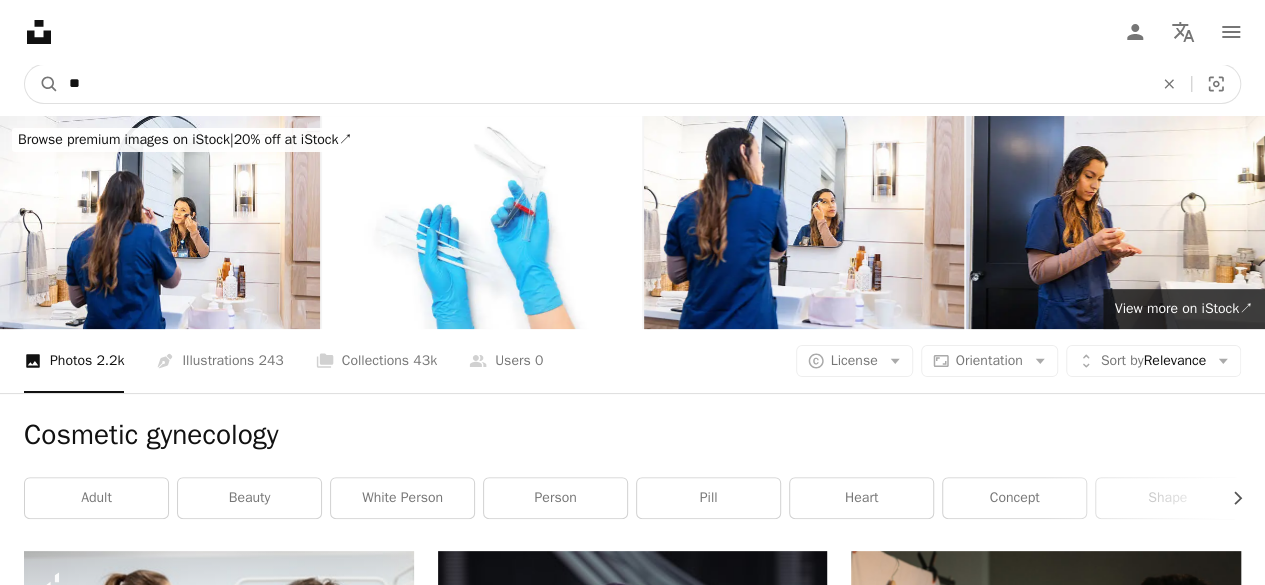 type on "*" 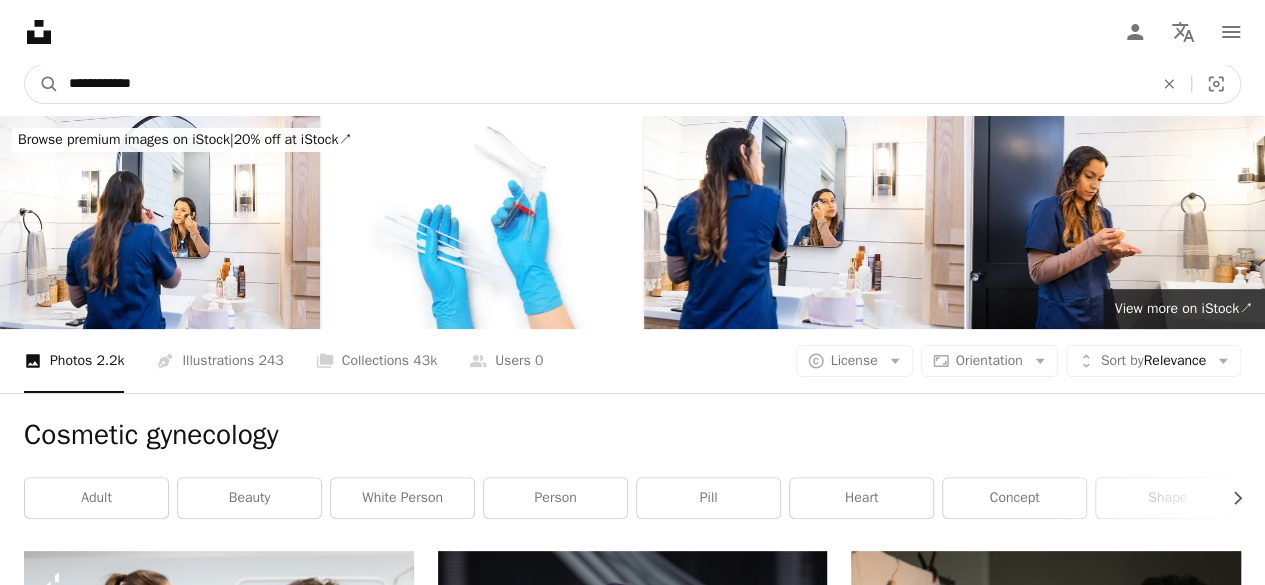 type on "**********" 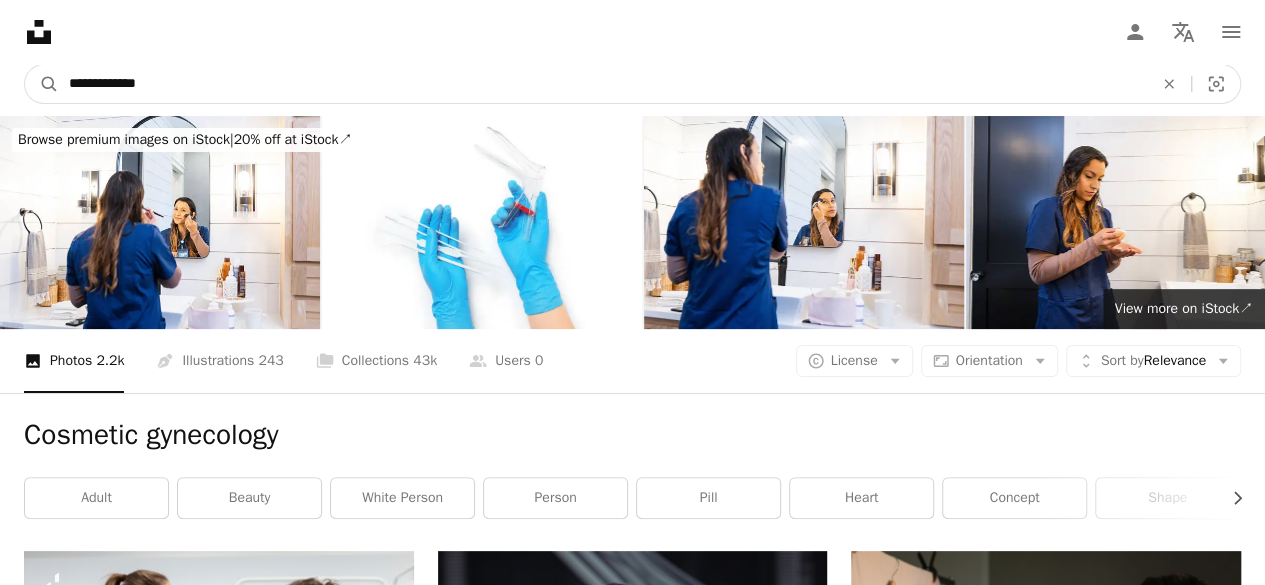 click on "A magnifying glass" at bounding box center (42, 84) 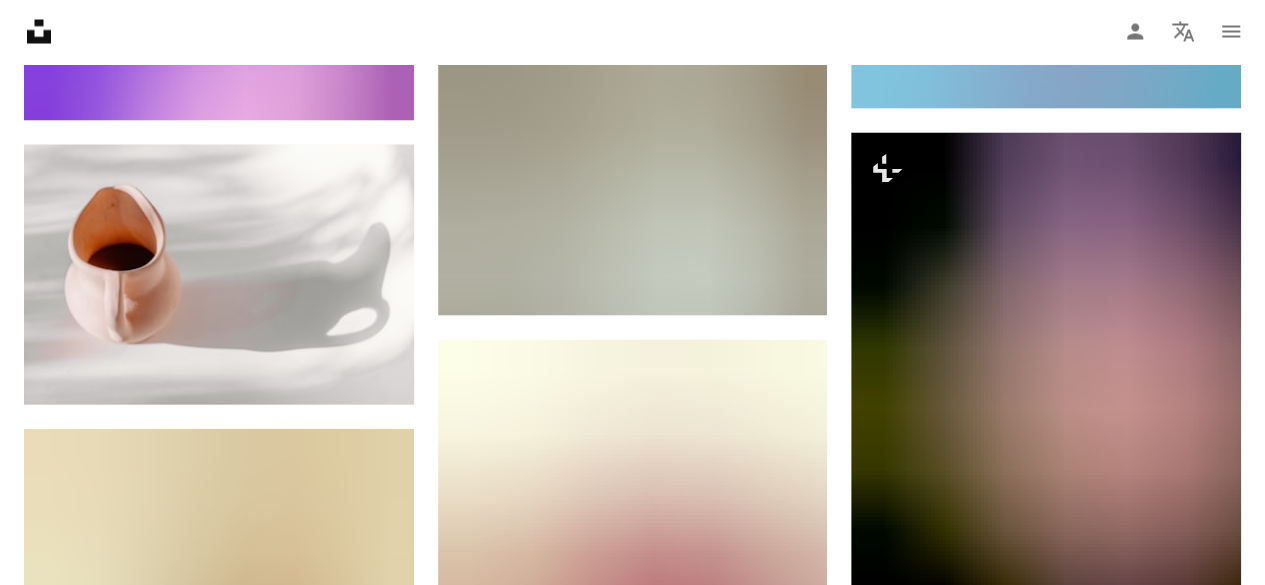 scroll, scrollTop: 1961, scrollLeft: 0, axis: vertical 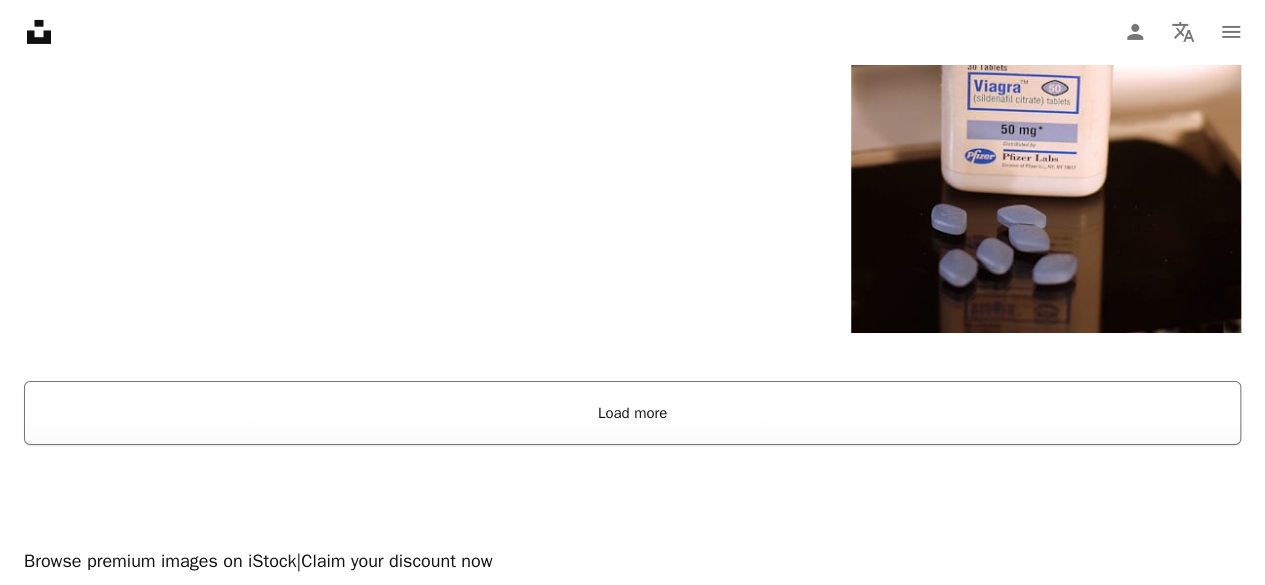 click on "Load more" at bounding box center (632, 413) 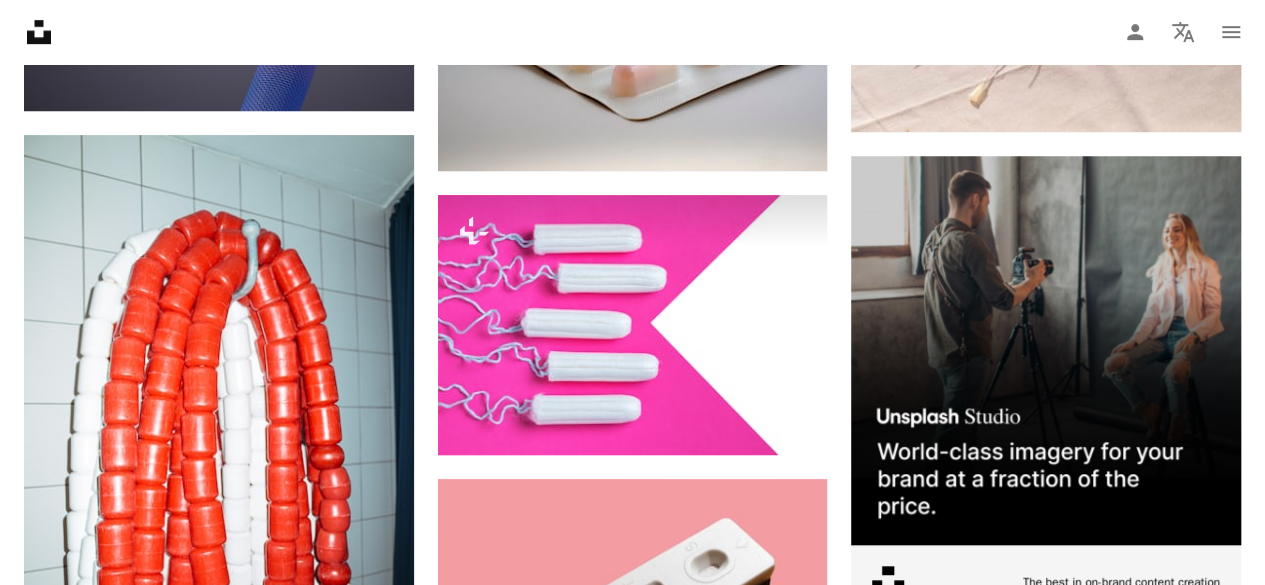 scroll, scrollTop: 8369, scrollLeft: 0, axis: vertical 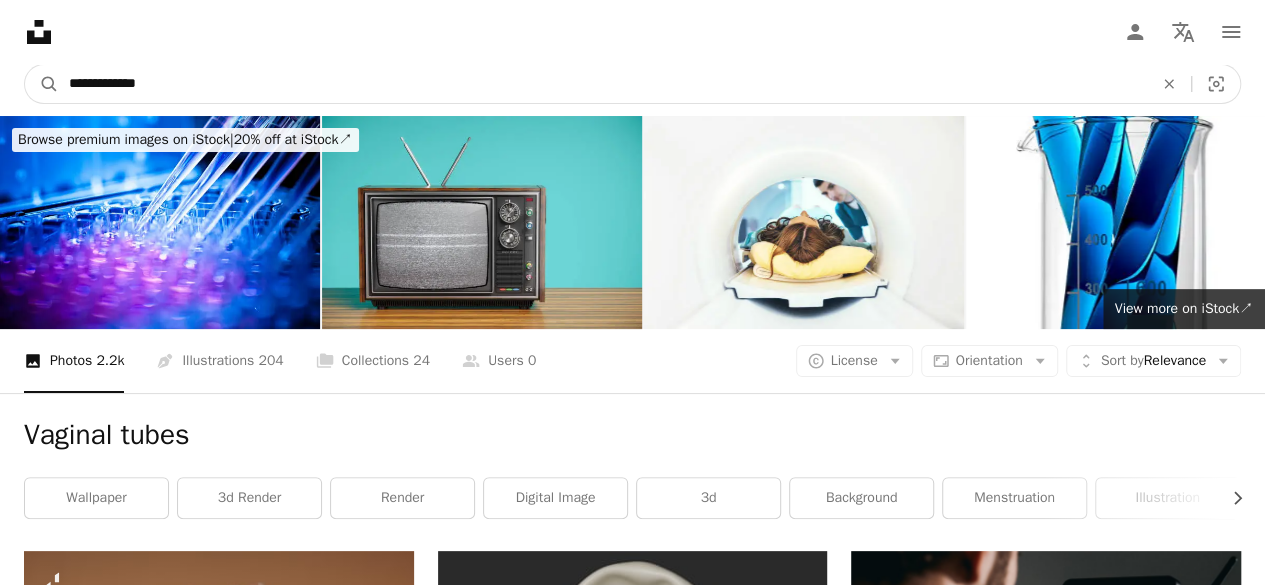 click on "**********" at bounding box center [603, 84] 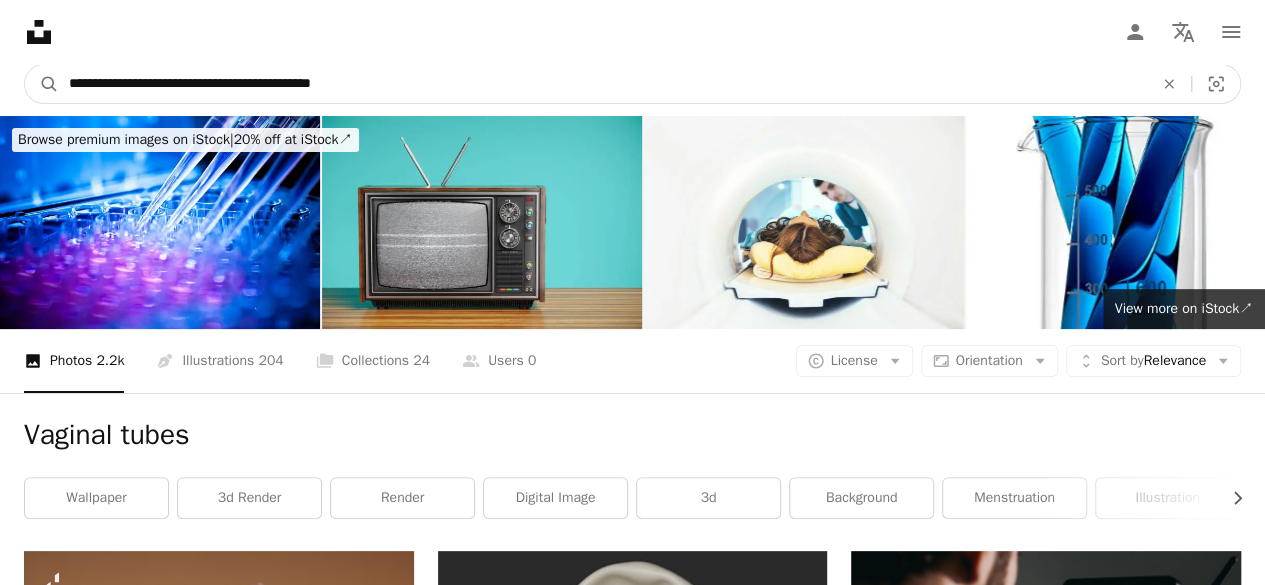 type on "**********" 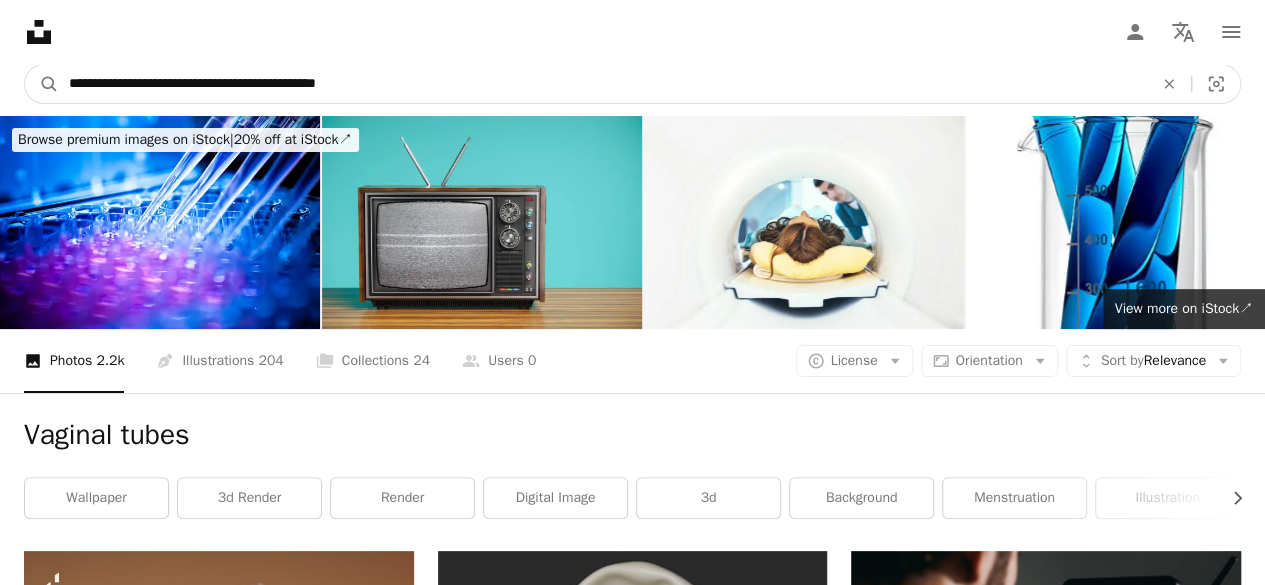click on "A magnifying glass" at bounding box center (42, 84) 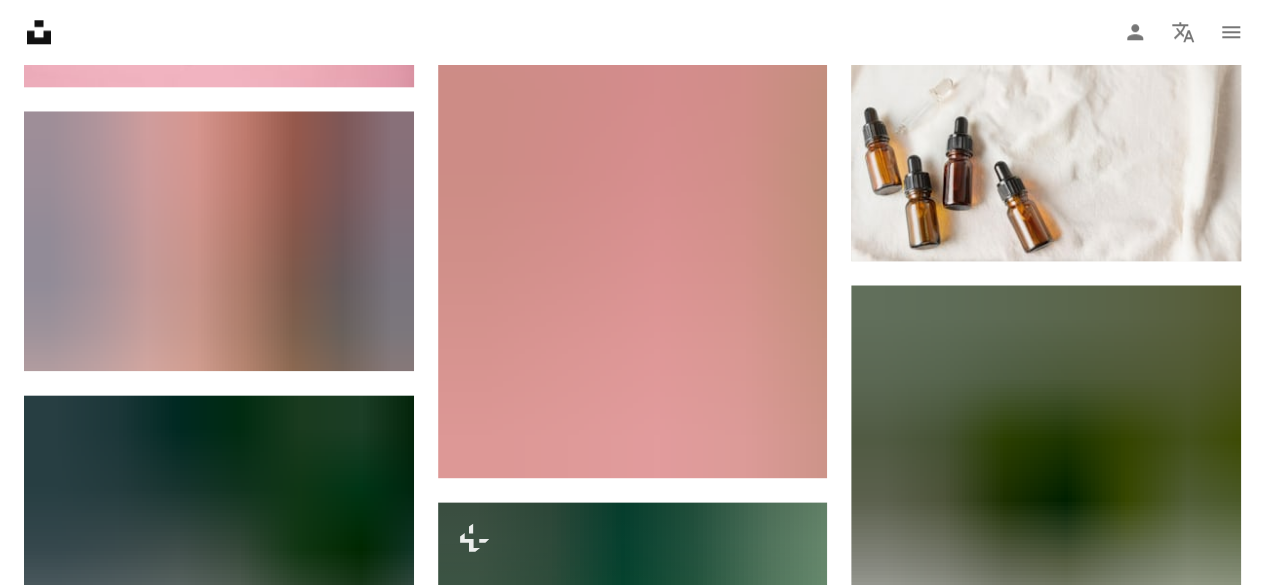 scroll, scrollTop: 1062, scrollLeft: 0, axis: vertical 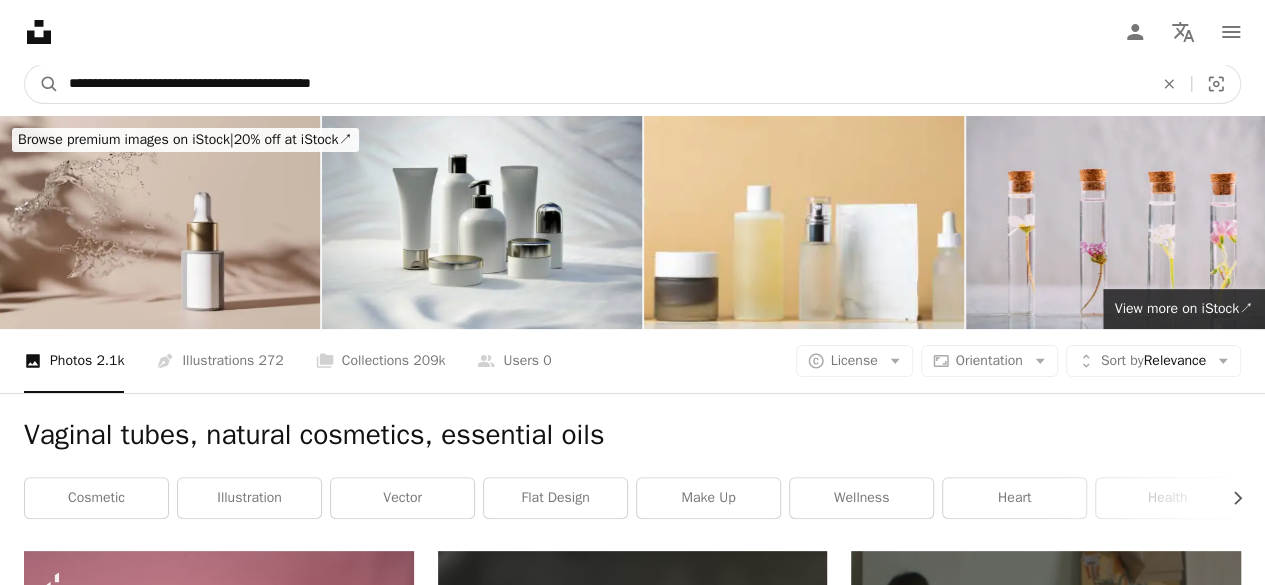 click on "**********" at bounding box center [603, 84] 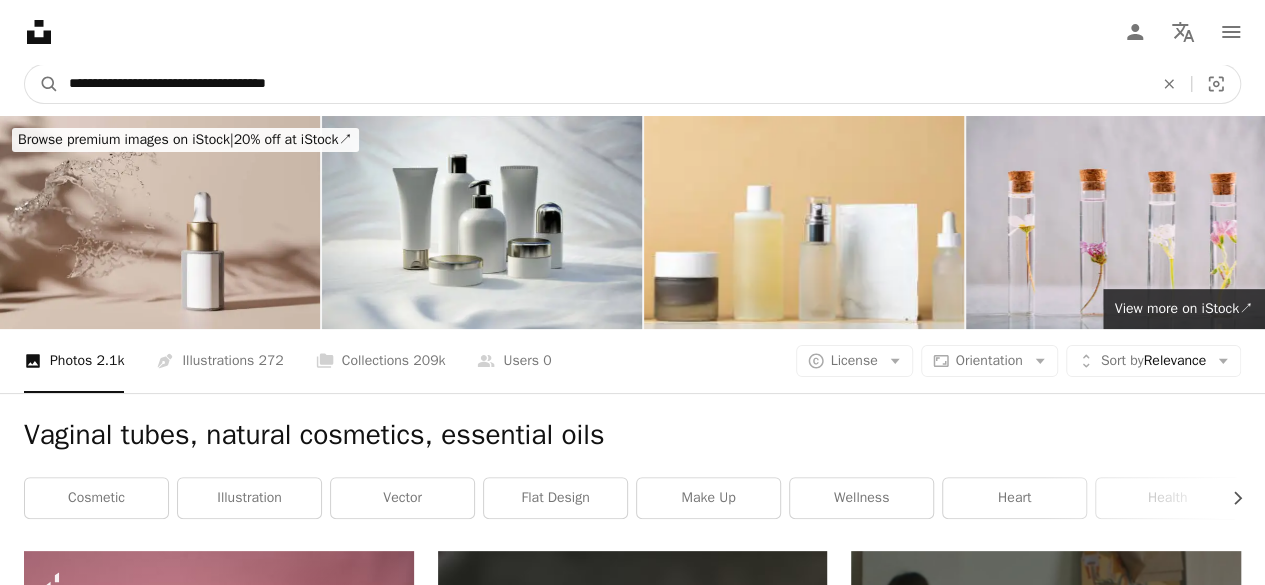 type on "**********" 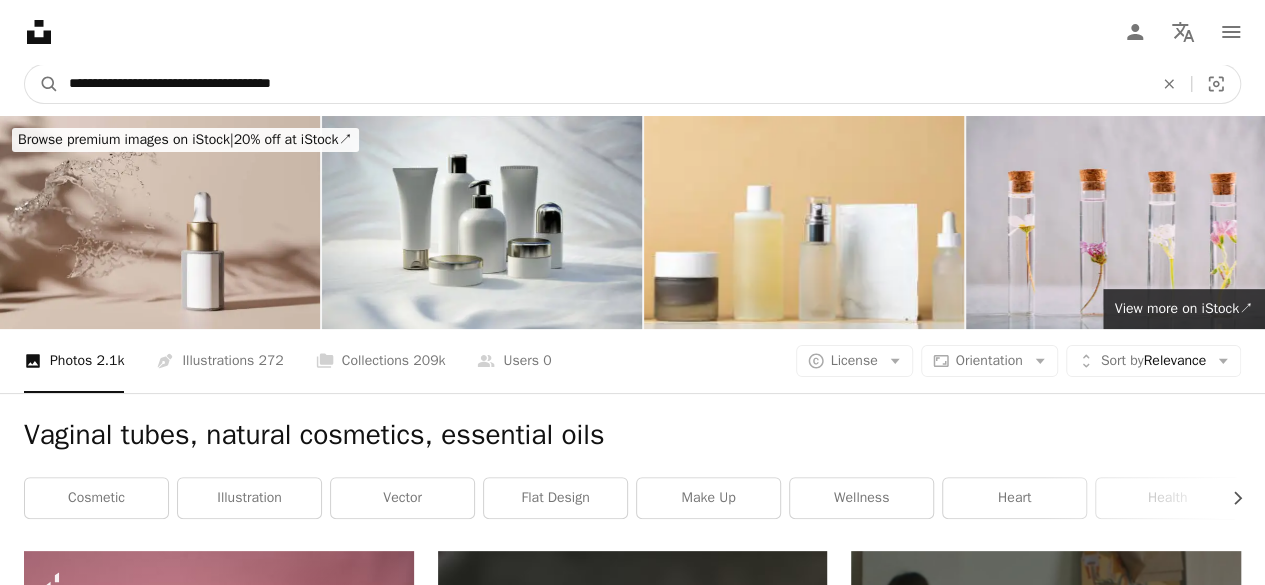 click on "A magnifying glass" at bounding box center (42, 84) 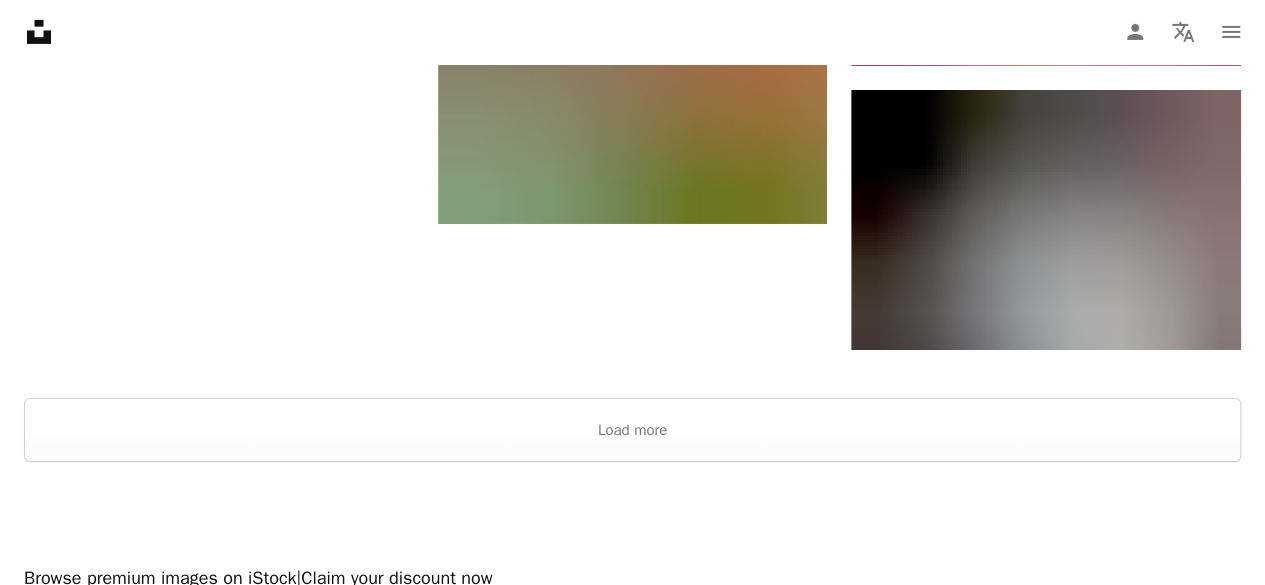 scroll, scrollTop: 3485, scrollLeft: 0, axis: vertical 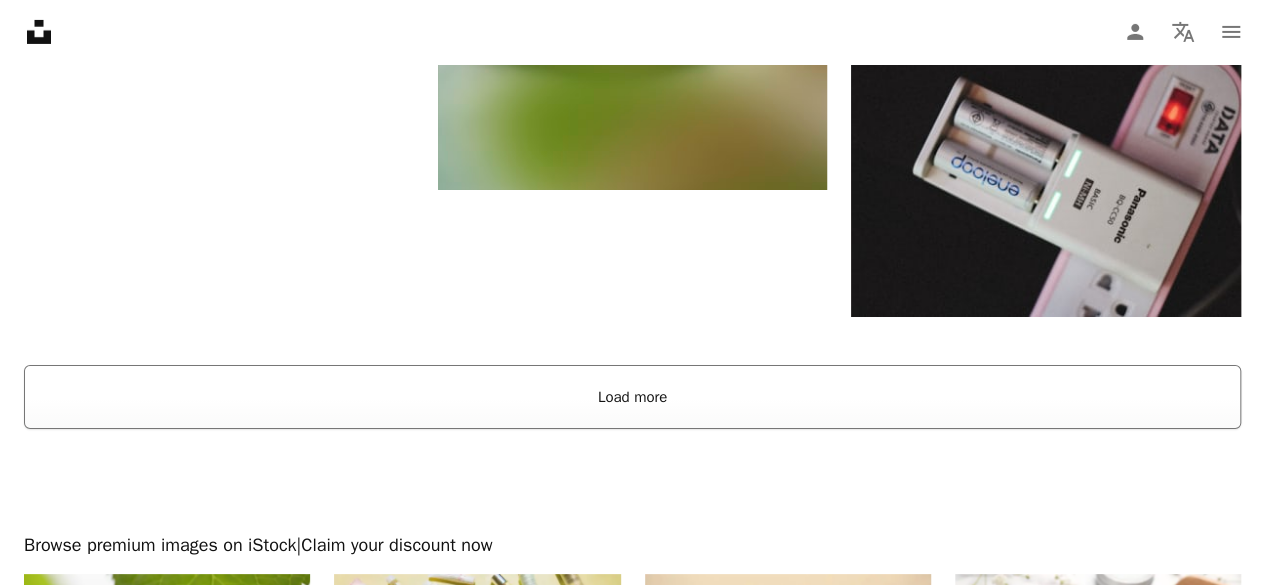 click on "Load more" at bounding box center (632, 397) 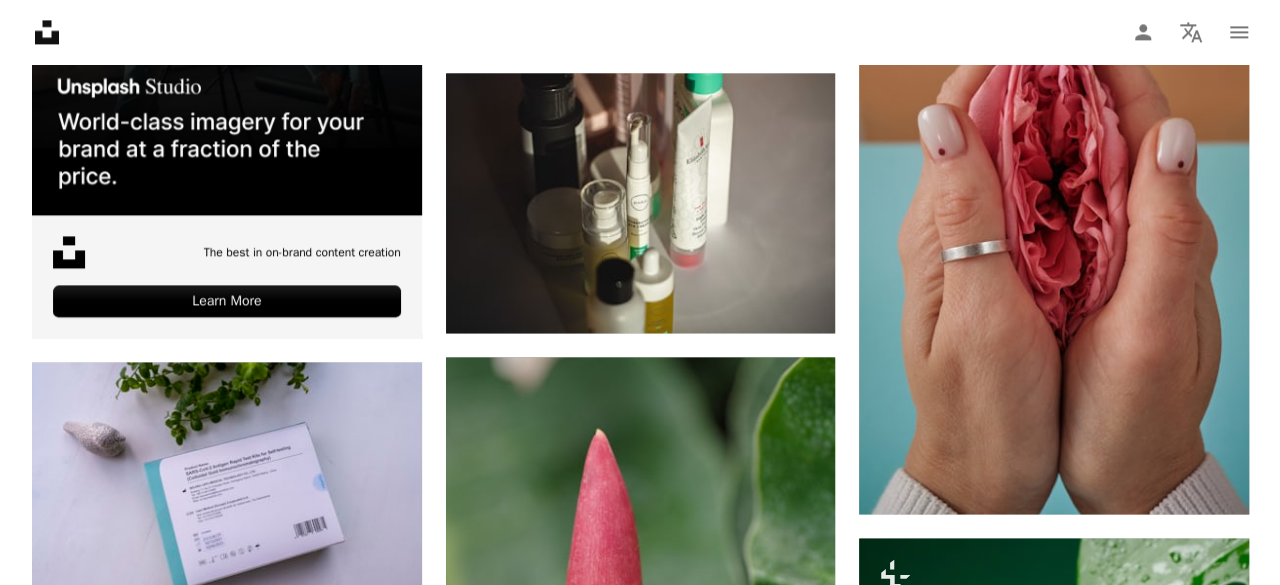 scroll, scrollTop: 5244, scrollLeft: 0, axis: vertical 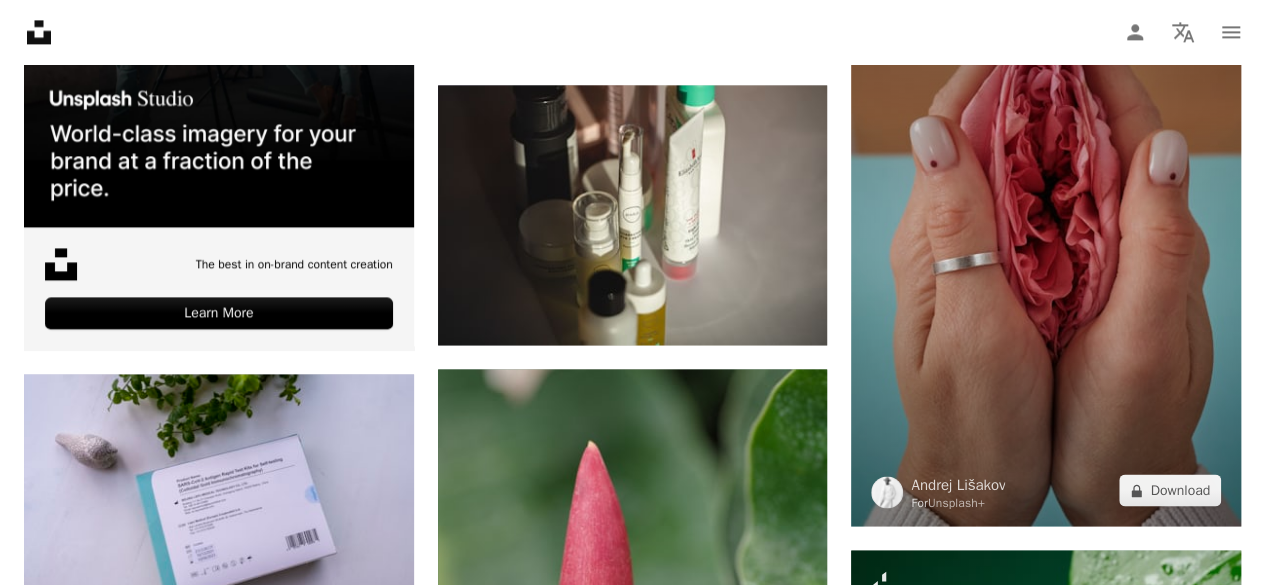 click at bounding box center (1046, 234) 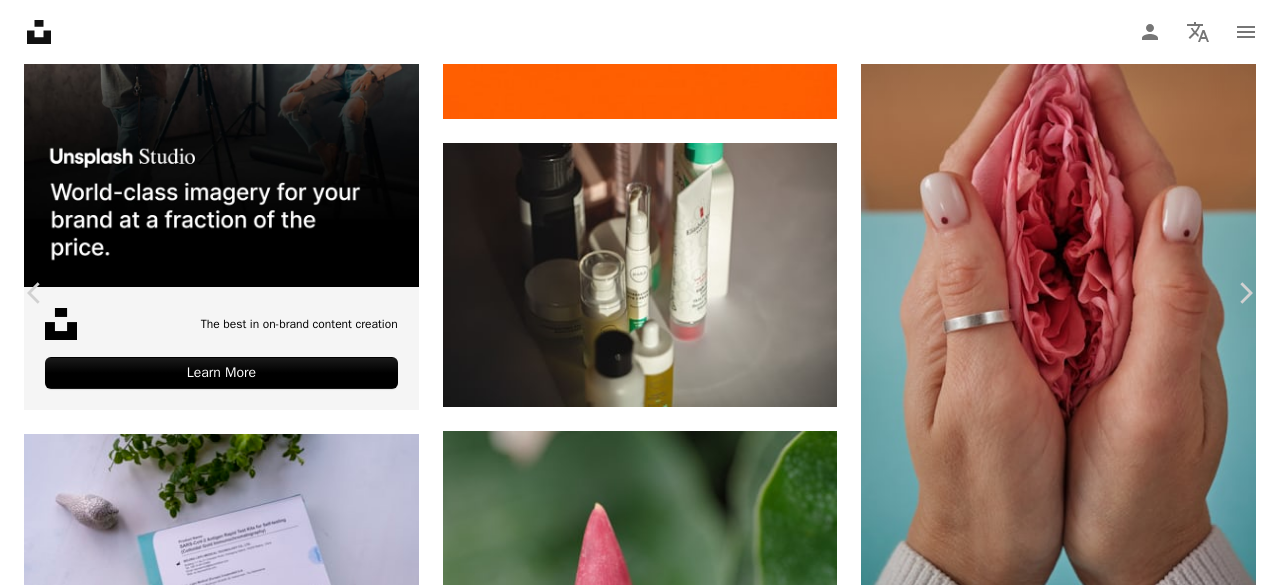 scroll, scrollTop: 983, scrollLeft: 0, axis: vertical 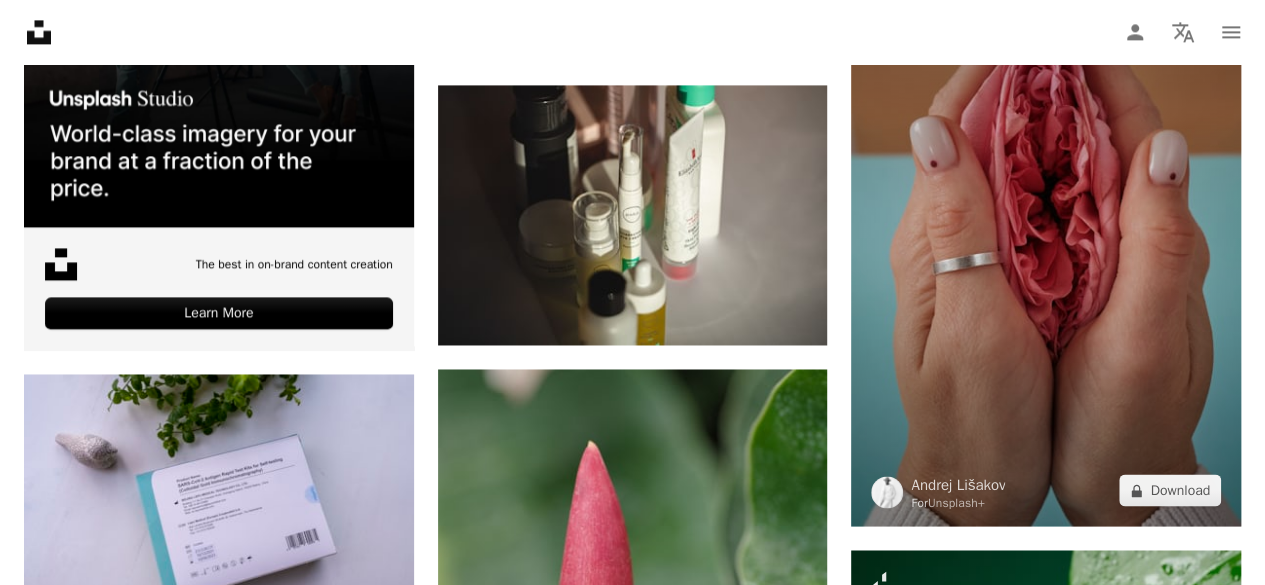 click at bounding box center [1046, 234] 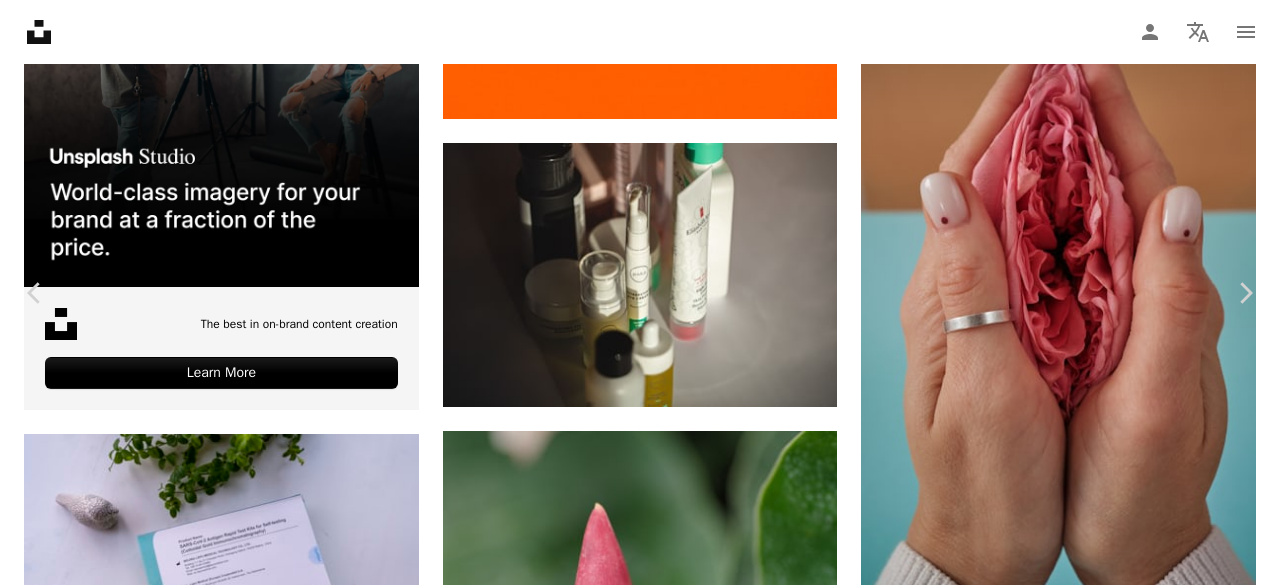 scroll, scrollTop: 898, scrollLeft: 0, axis: vertical 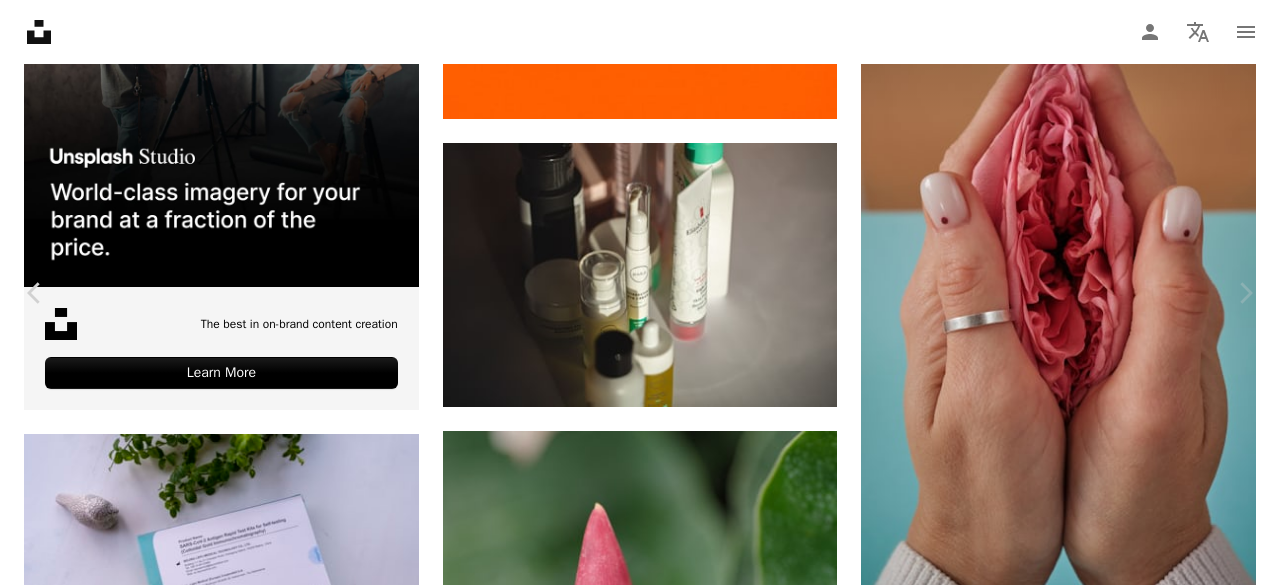 click at bounding box center (186, 5473) 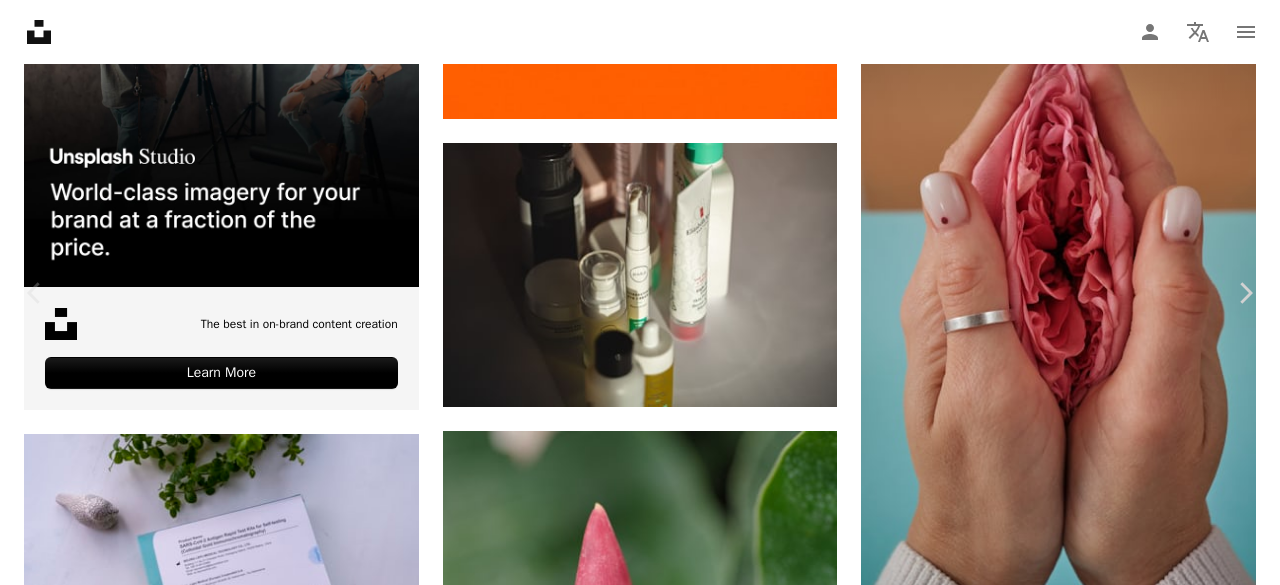 scroll, scrollTop: 8342, scrollLeft: 0, axis: vertical 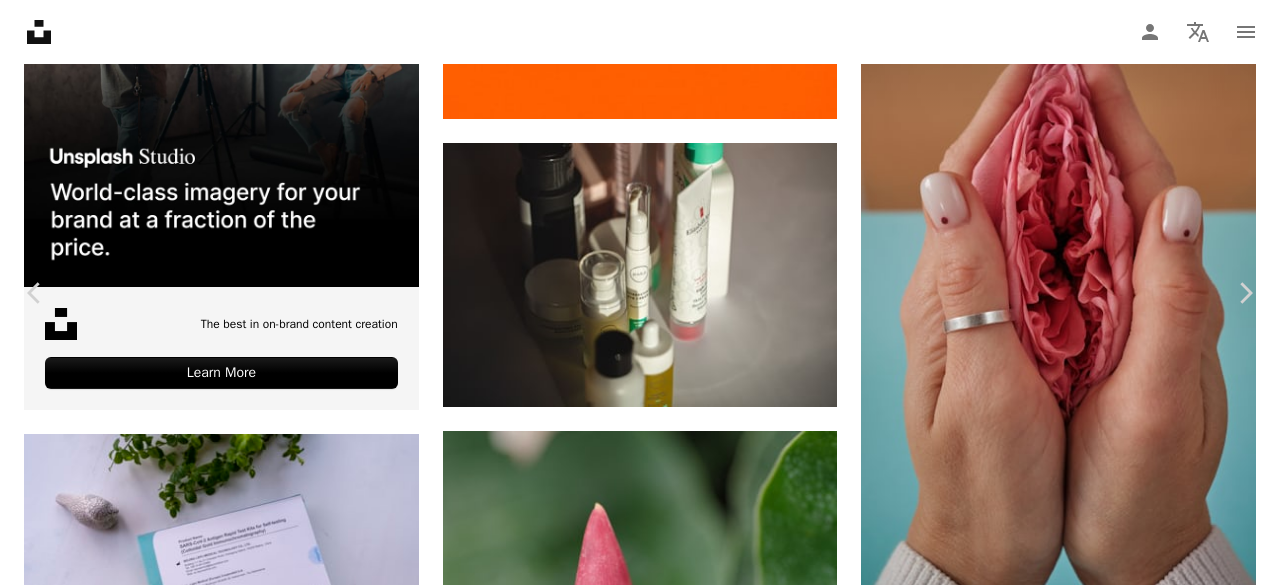 click at bounding box center [265, 5398] 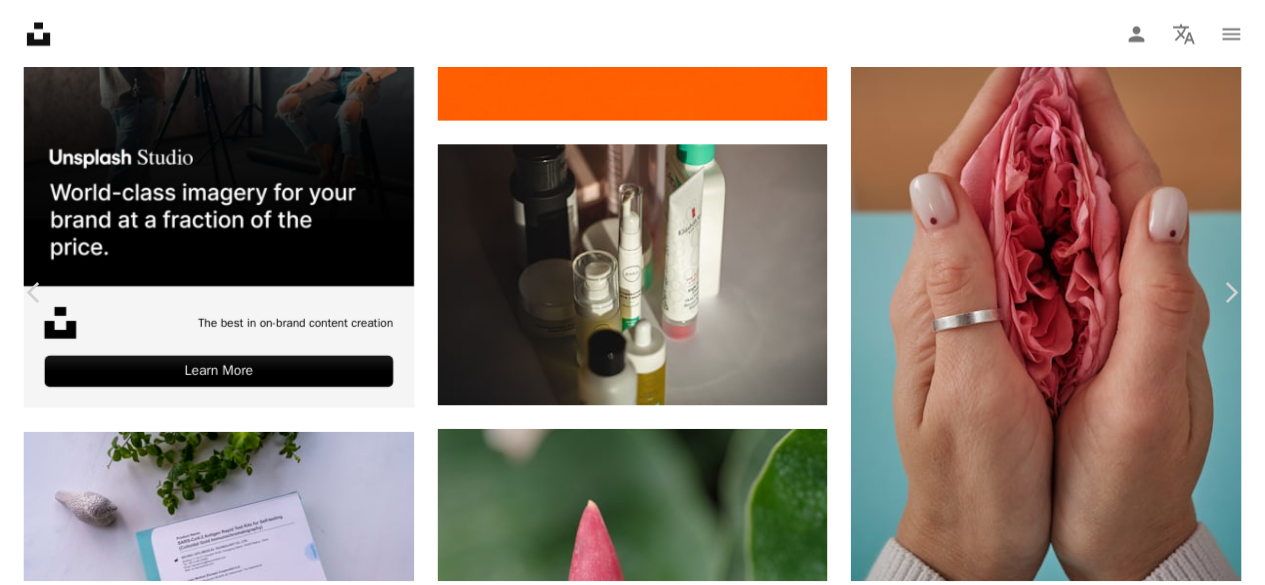 scroll, scrollTop: 3478, scrollLeft: 0, axis: vertical 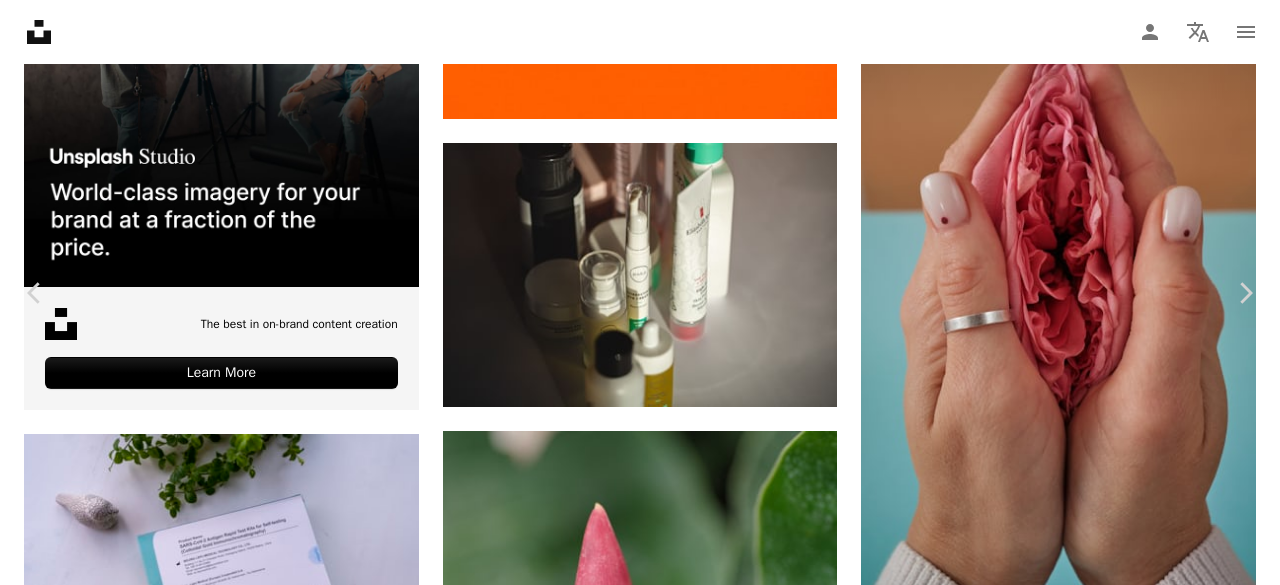 click on "An X shape" at bounding box center (20, 20) 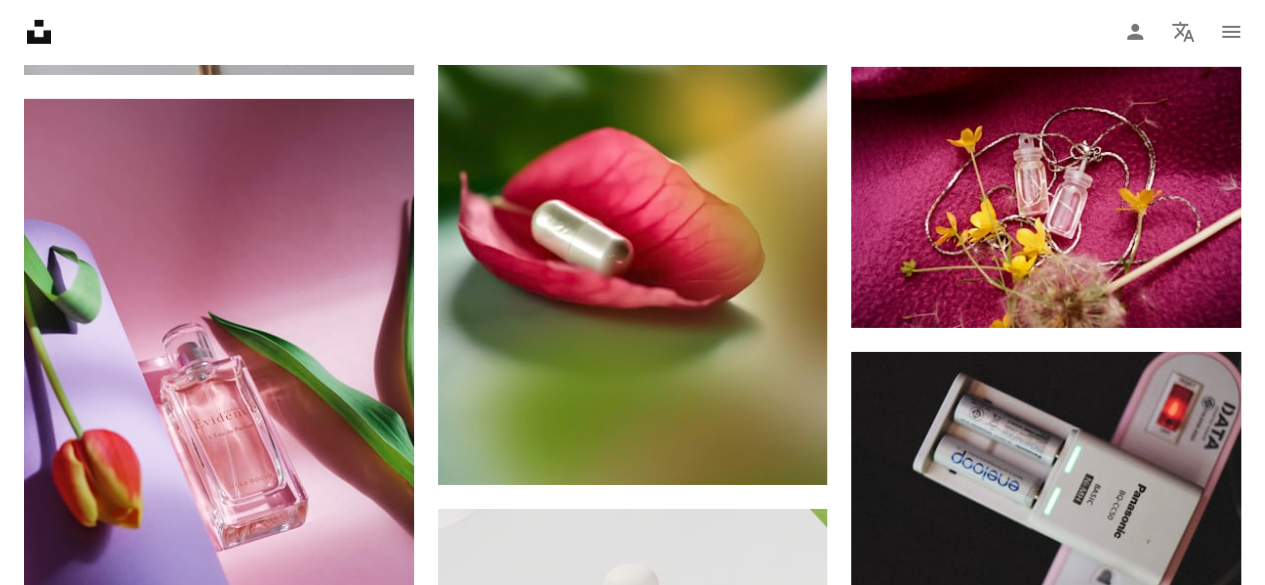 scroll, scrollTop: 2678, scrollLeft: 0, axis: vertical 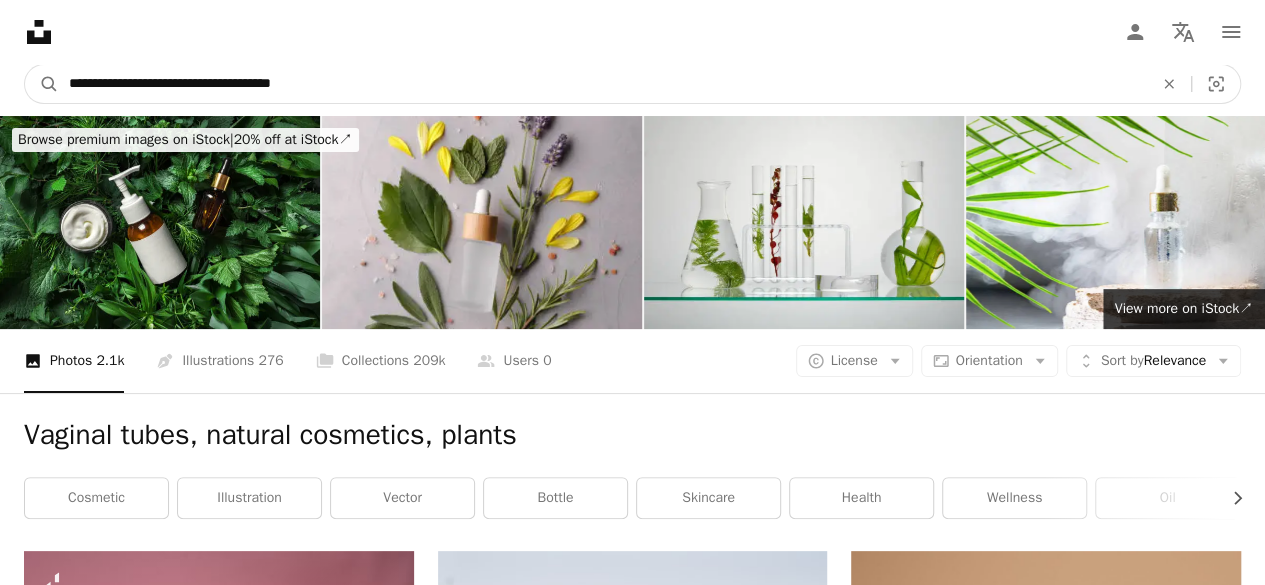 click on "**********" at bounding box center [603, 84] 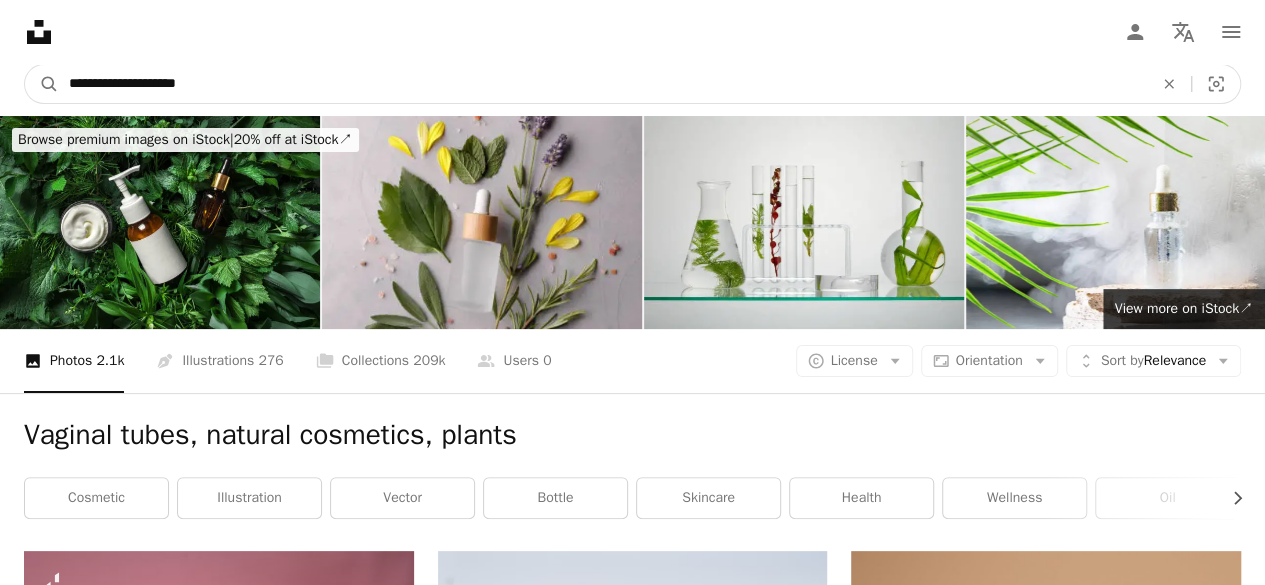 type on "**********" 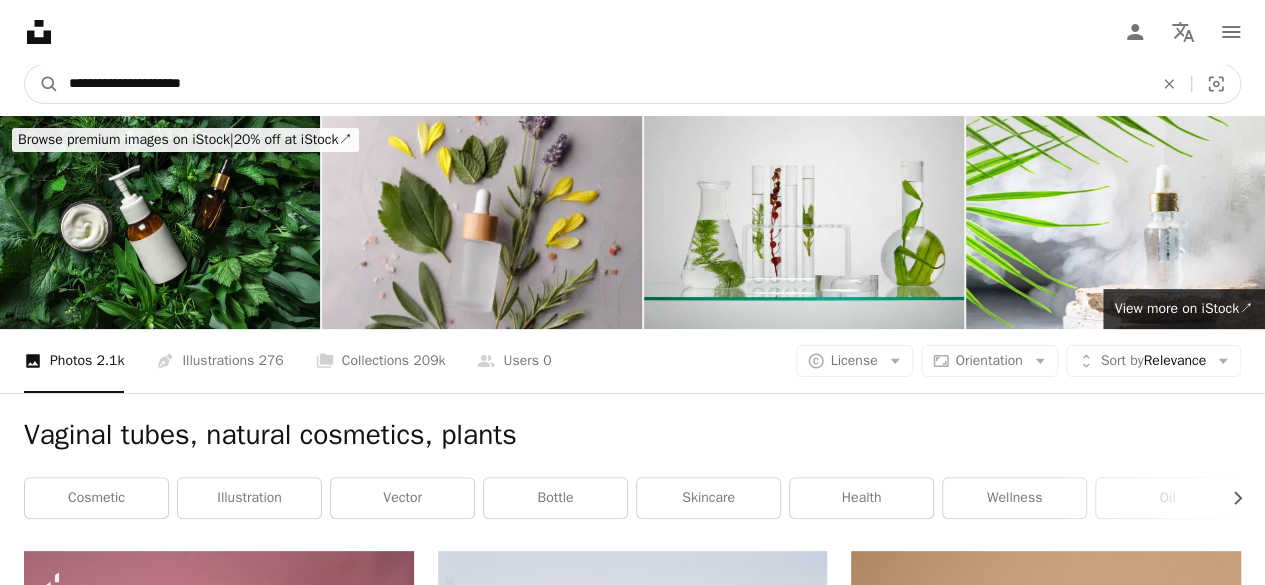 click on "A magnifying glass" at bounding box center (42, 84) 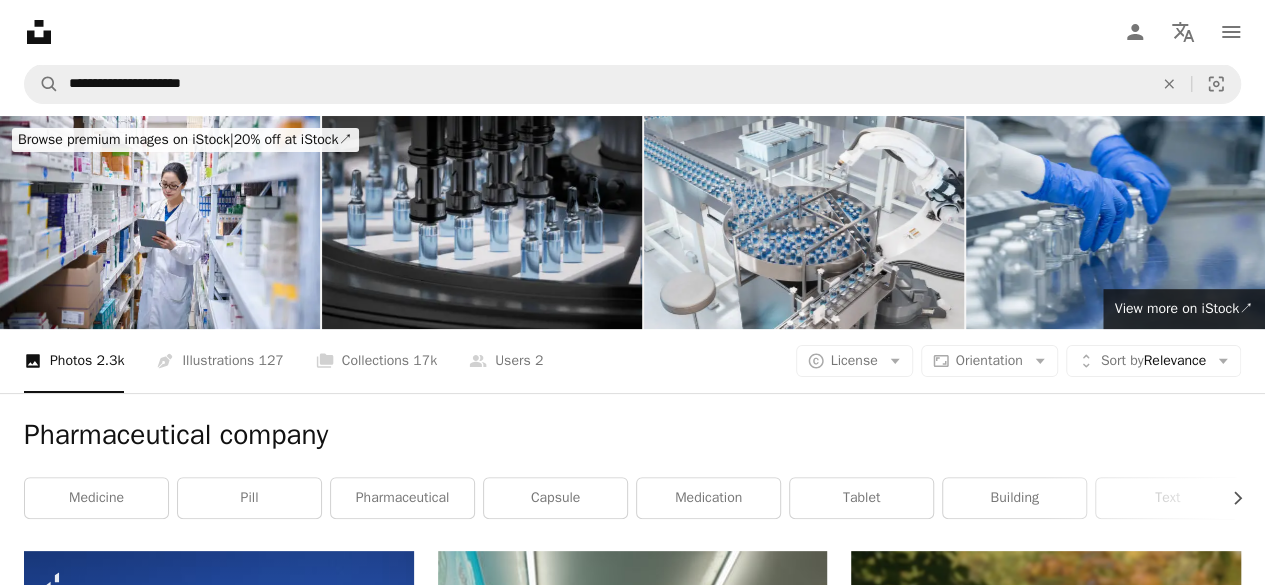 drag, startPoint x: 1260, startPoint y: 78, endPoint x: 1256, endPoint y: 97, distance: 19.416489 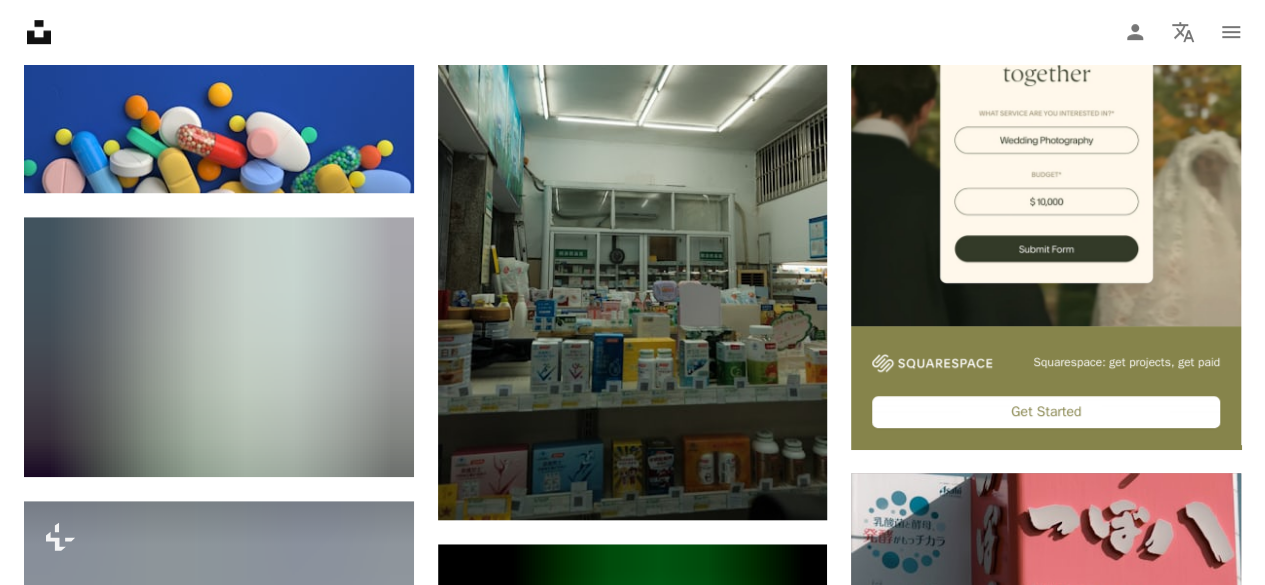scroll, scrollTop: 620, scrollLeft: 0, axis: vertical 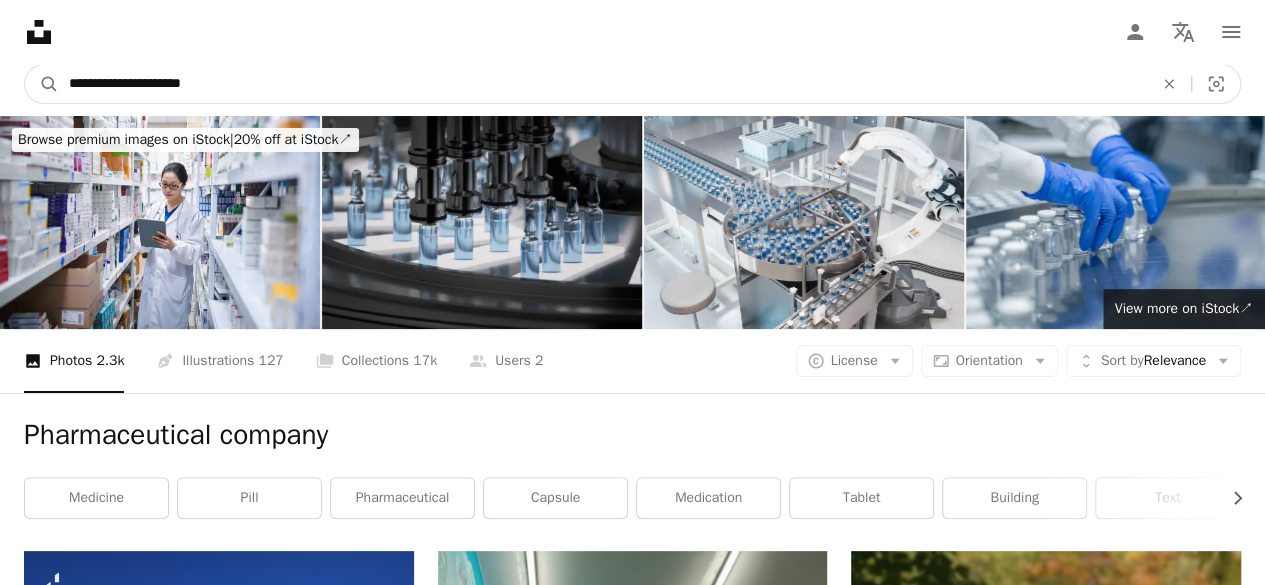 click on "**********" at bounding box center (603, 84) 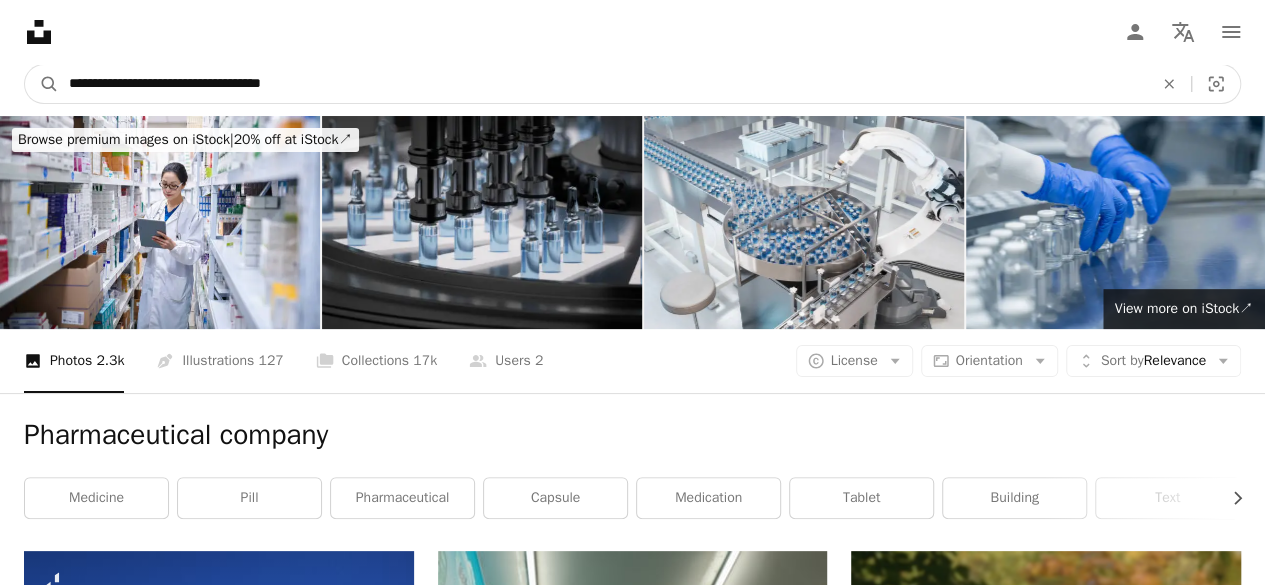 type on "**********" 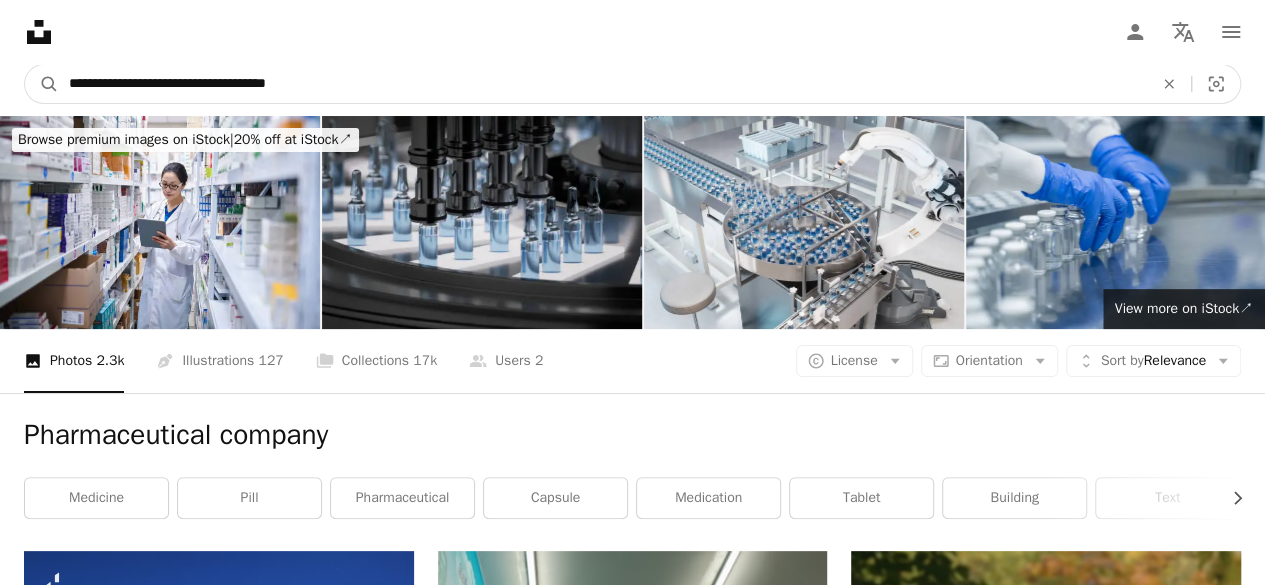 click on "A magnifying glass" at bounding box center (42, 84) 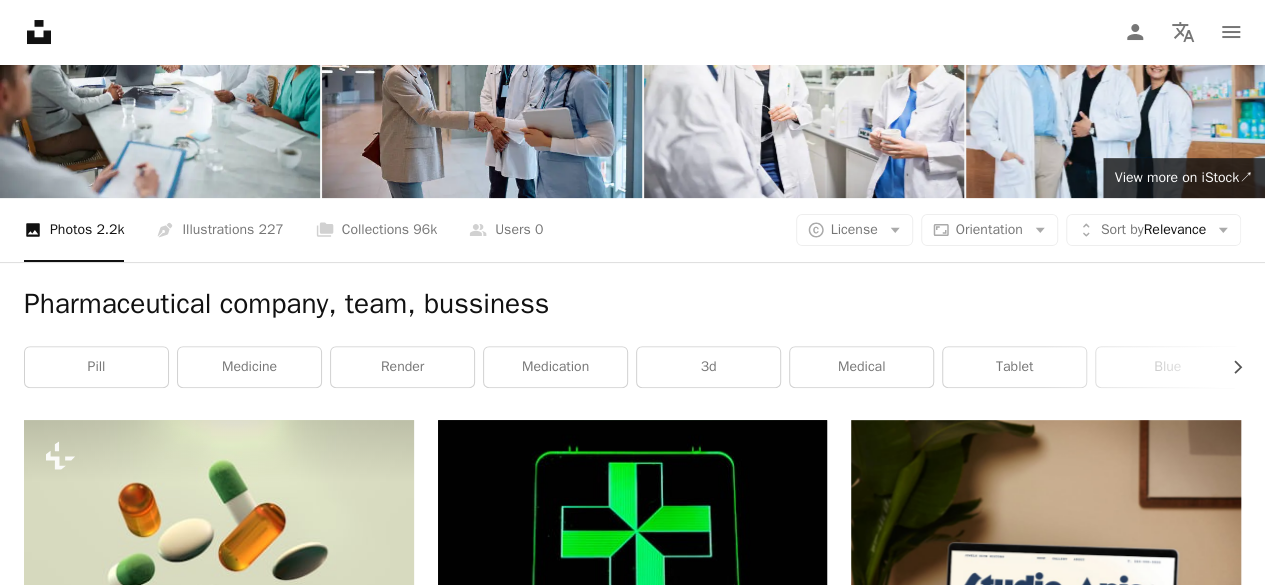 scroll, scrollTop: 126, scrollLeft: 0, axis: vertical 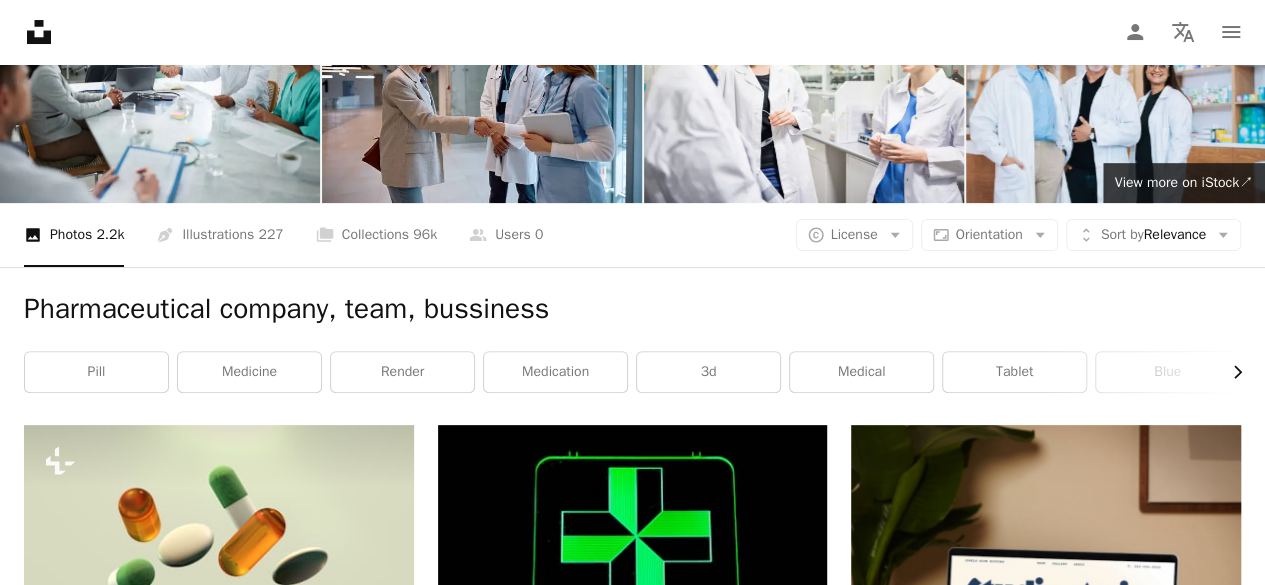 click on "Chevron right" 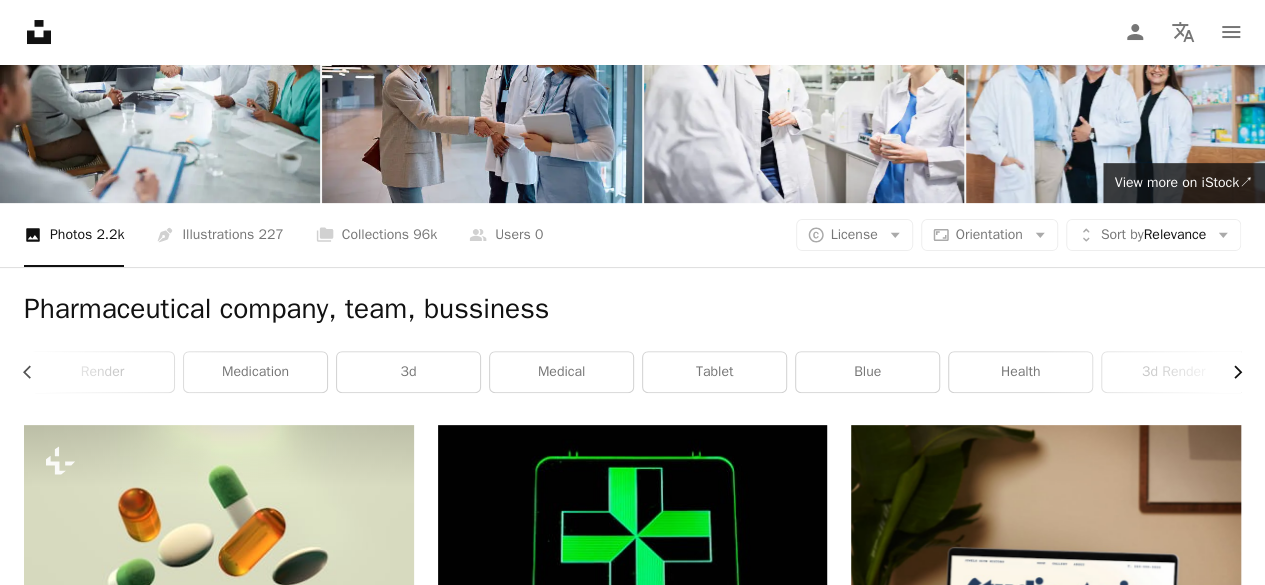 click on "Chevron right" 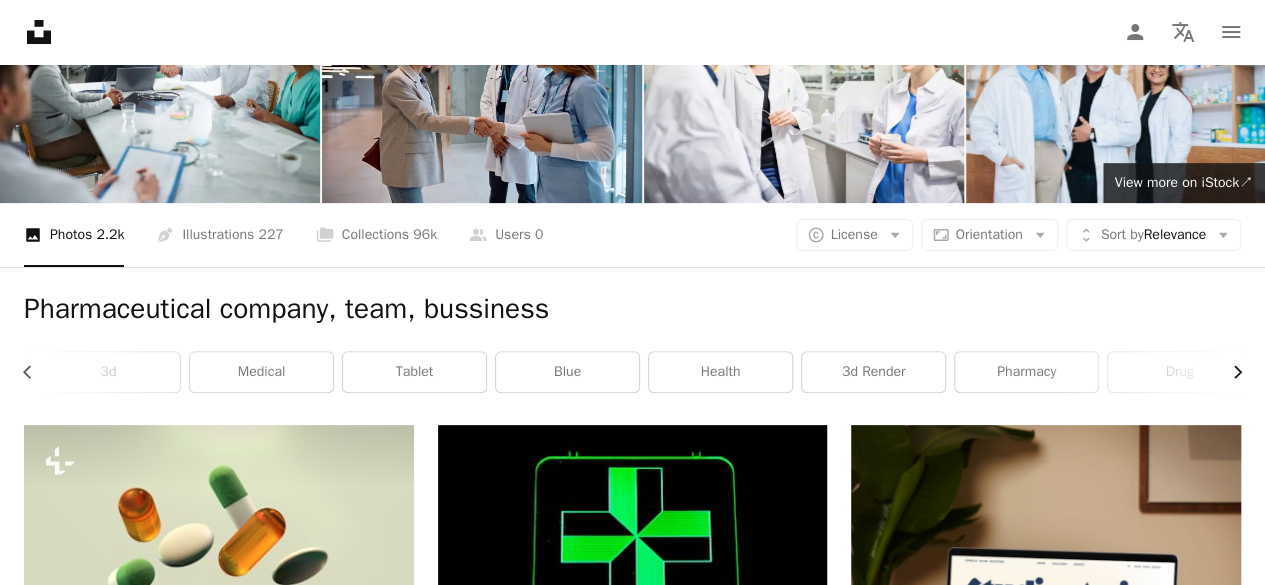 click on "Chevron right" 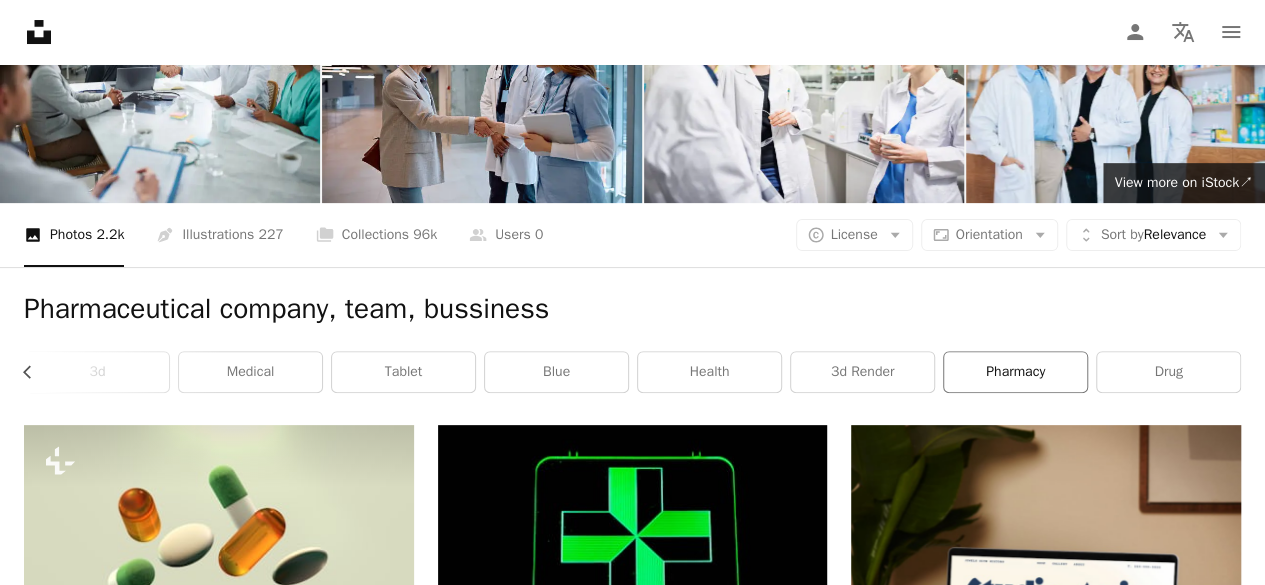 click on "pharmacy" at bounding box center [1015, 372] 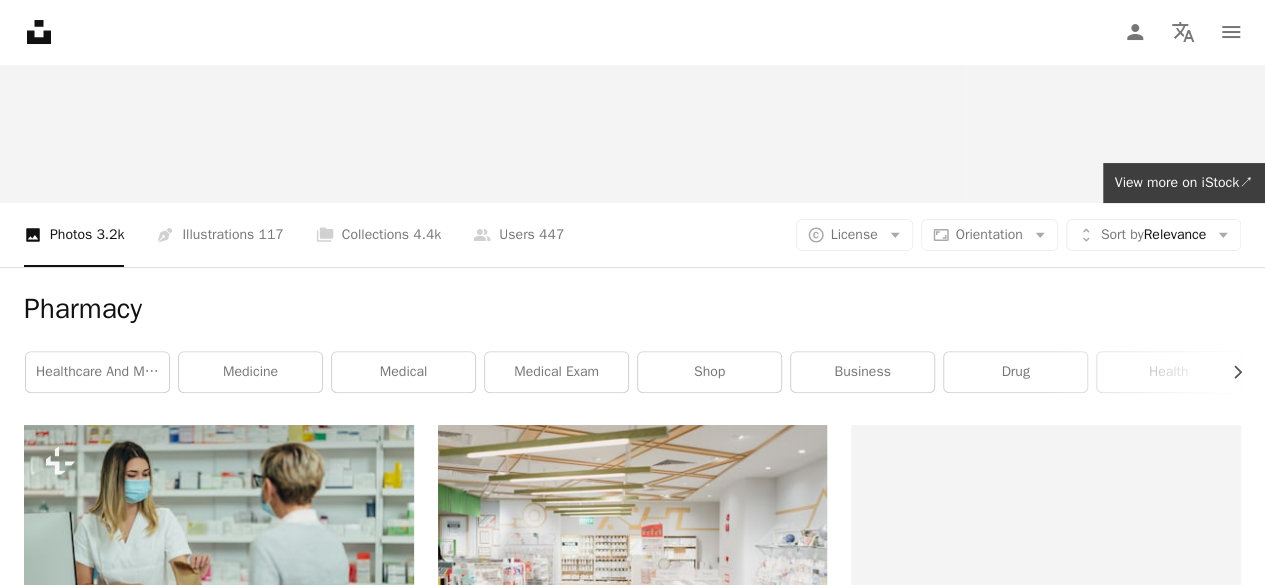 scroll, scrollTop: 0, scrollLeft: 0, axis: both 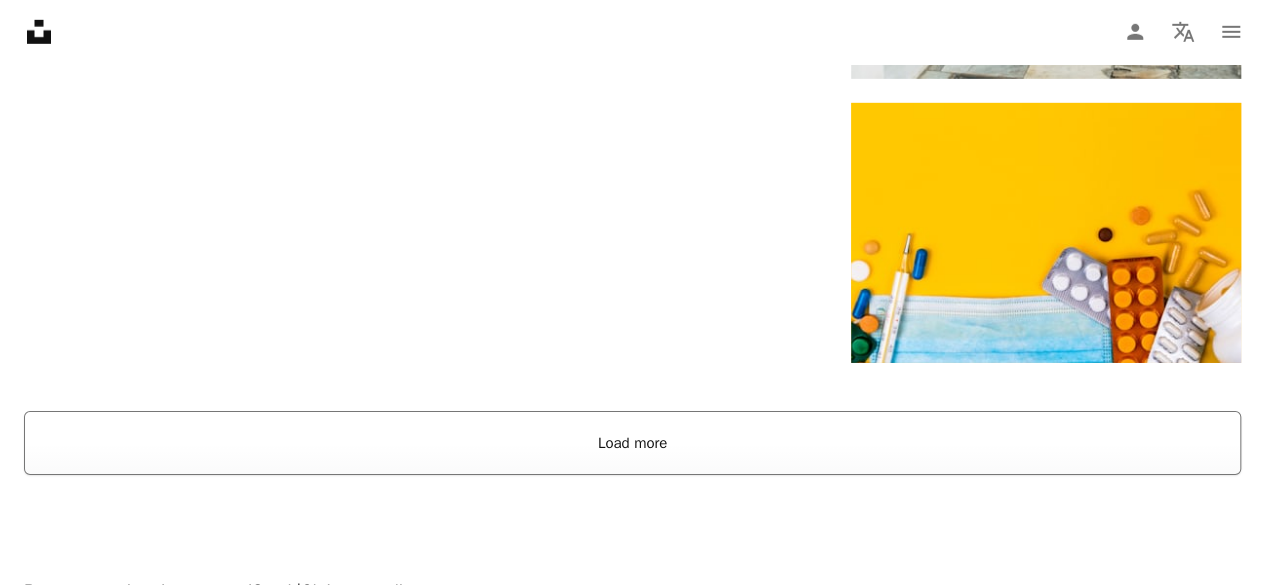 click on "Load more" at bounding box center [632, 443] 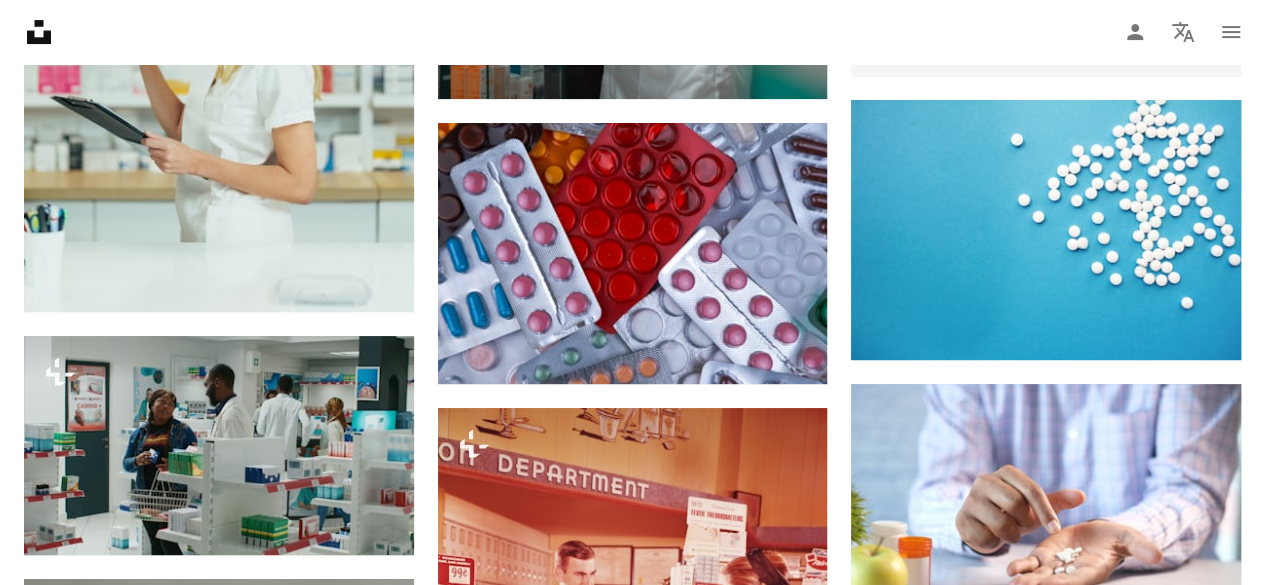 scroll, scrollTop: 7974, scrollLeft: 0, axis: vertical 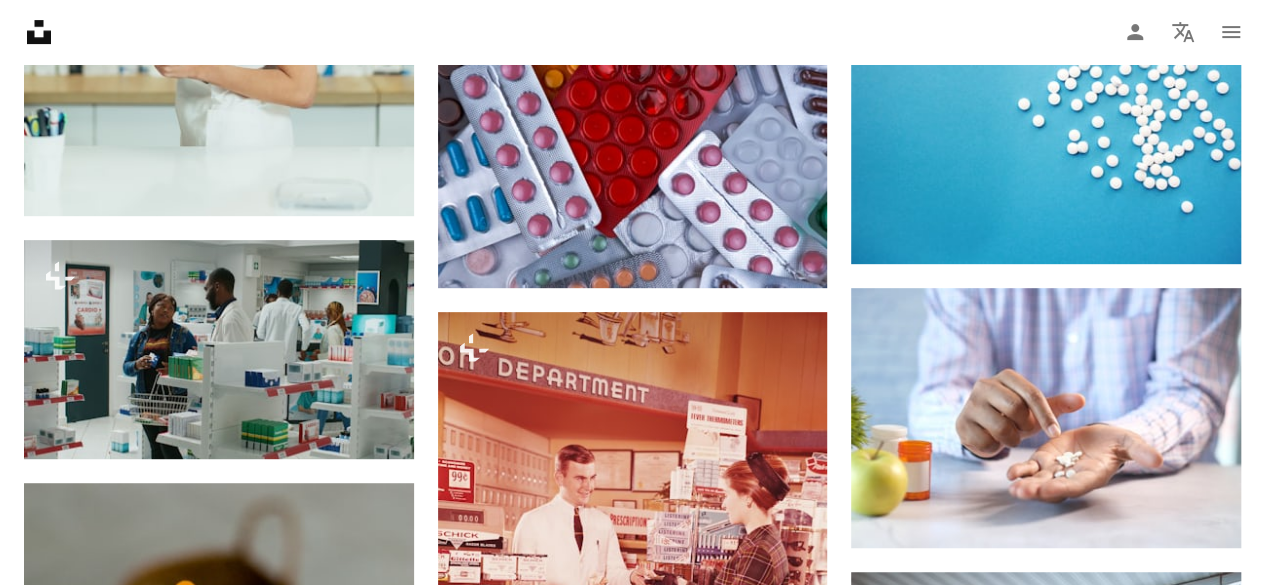 click on "[FIRST] [LAST]" at bounding box center [632, -2098] 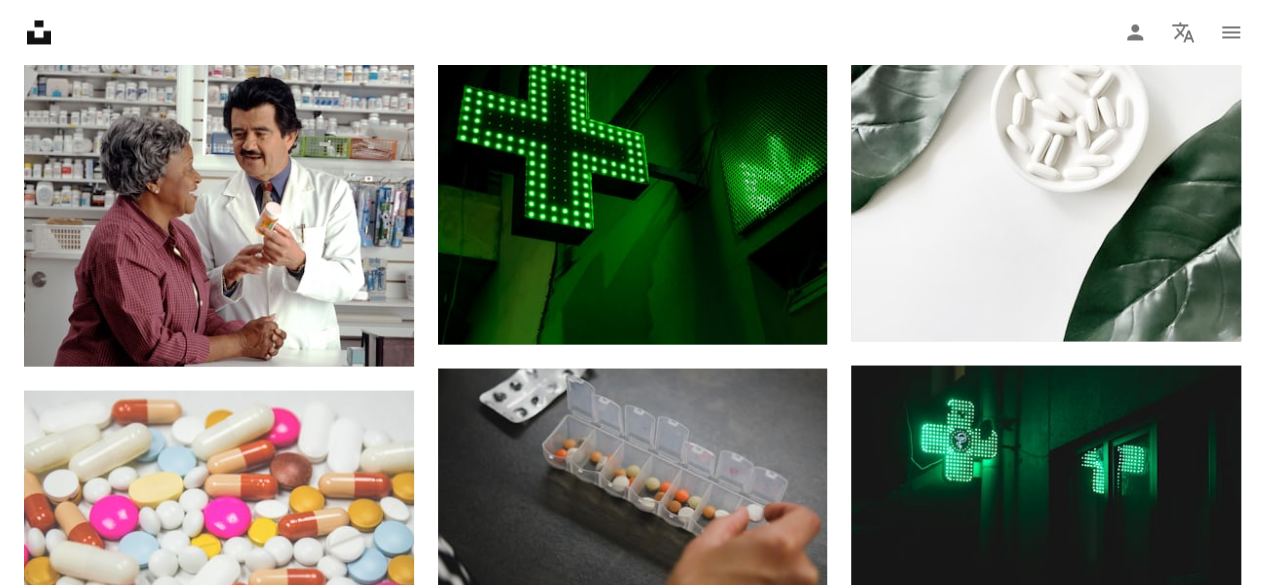 scroll, scrollTop: 0, scrollLeft: 0, axis: both 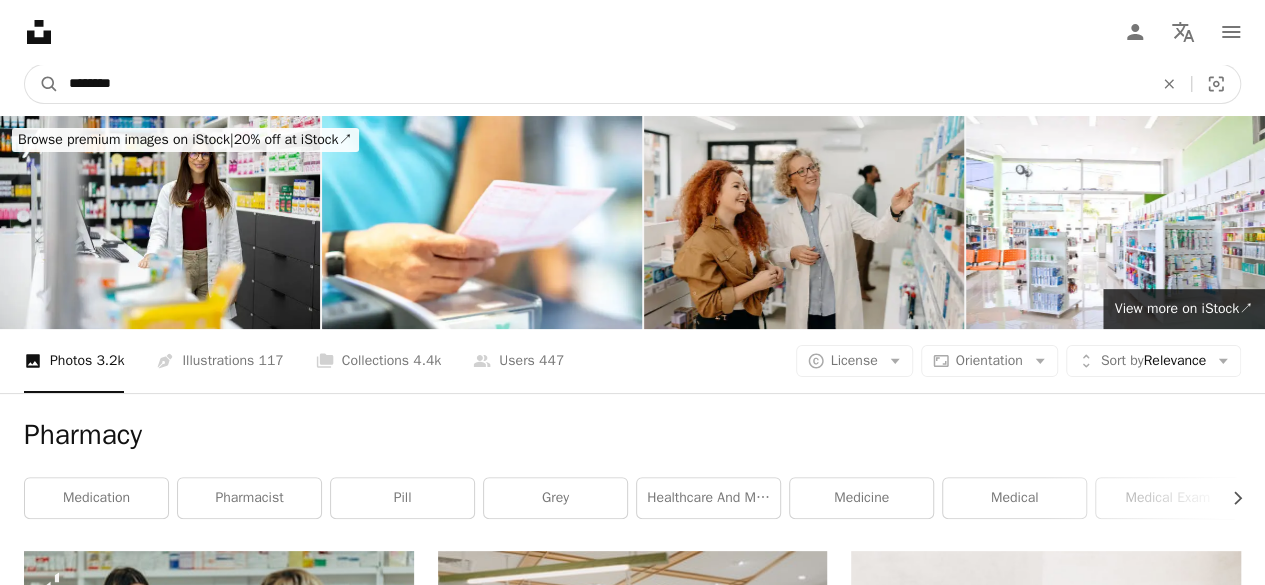 click on "********" at bounding box center [603, 84] 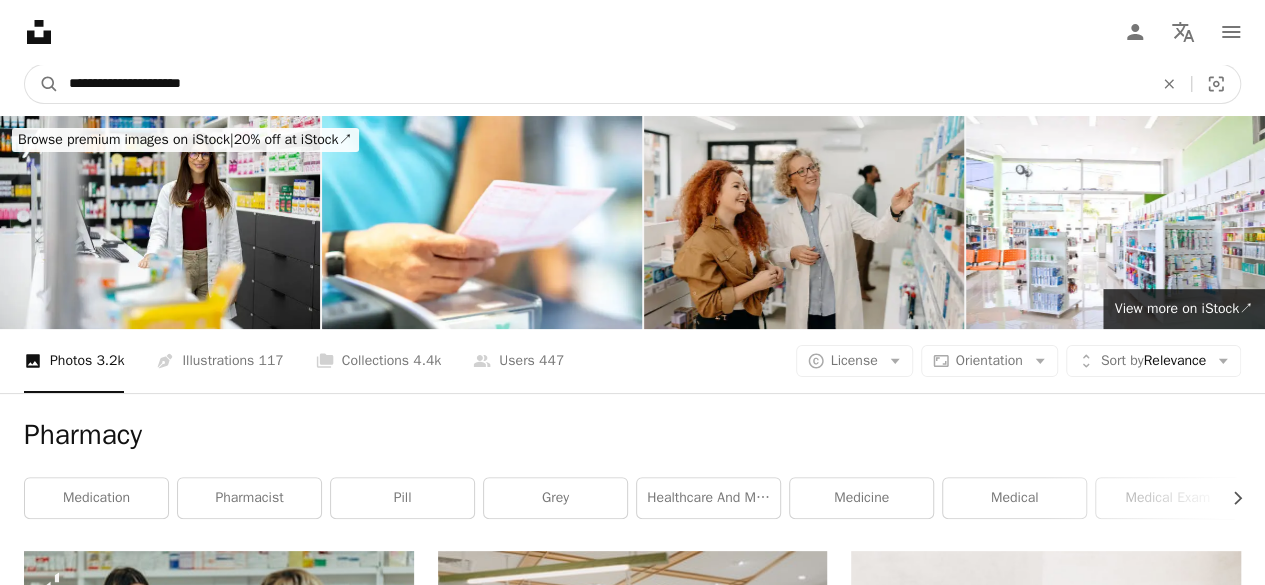 type on "**********" 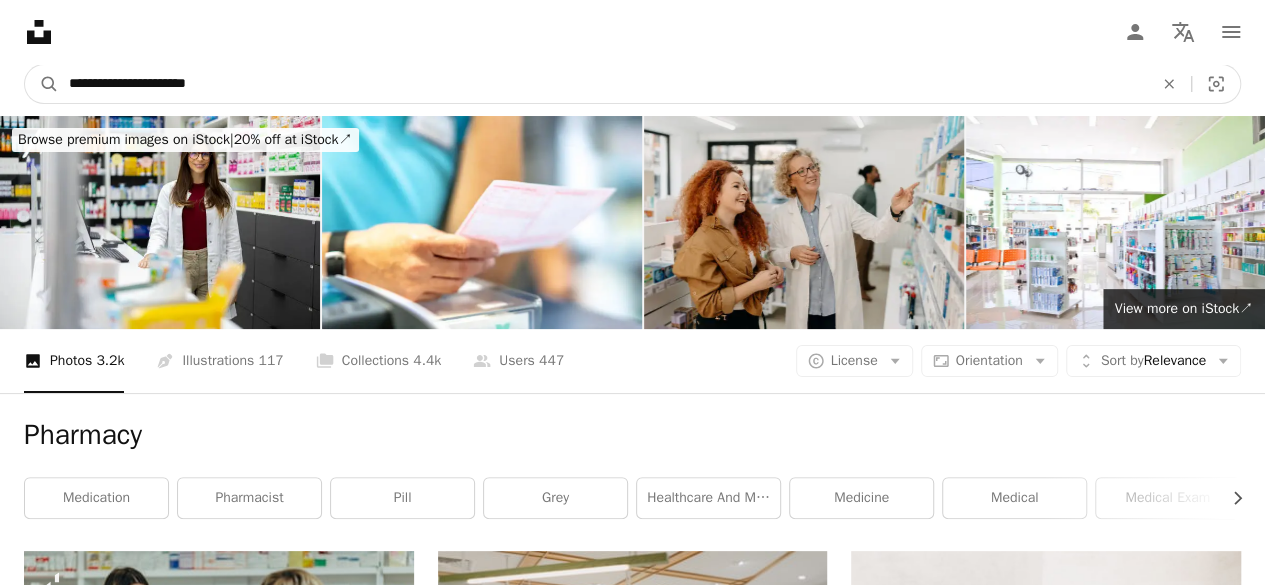 click on "A magnifying glass" at bounding box center [42, 84] 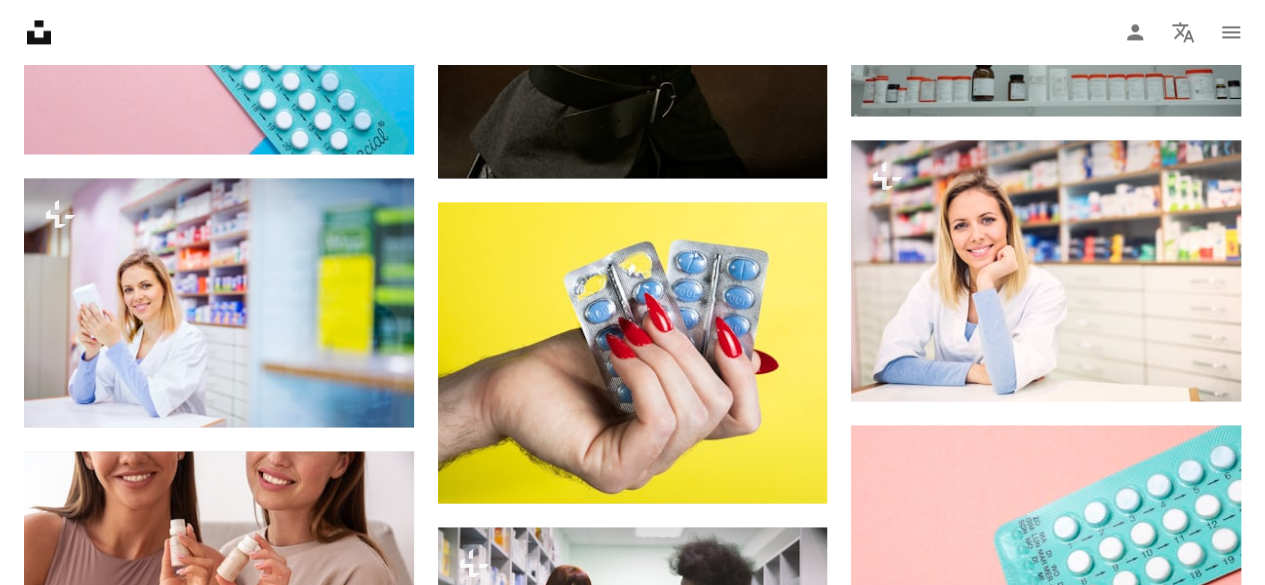scroll, scrollTop: 1541, scrollLeft: 0, axis: vertical 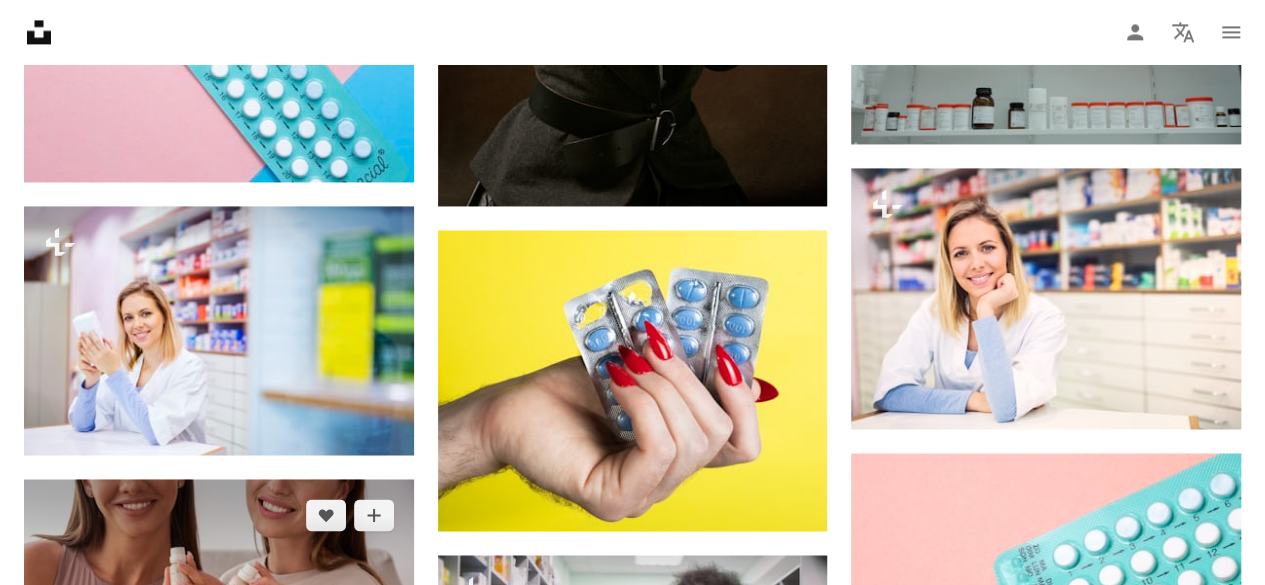 click at bounding box center [219, 609] 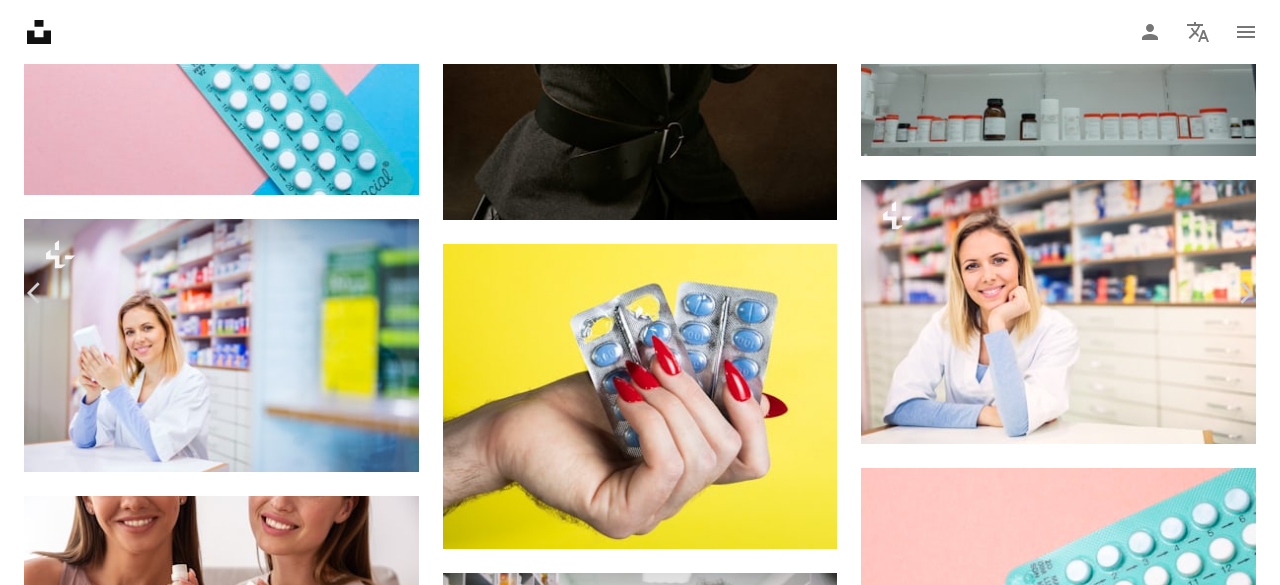 scroll, scrollTop: 1798, scrollLeft: 0, axis: vertical 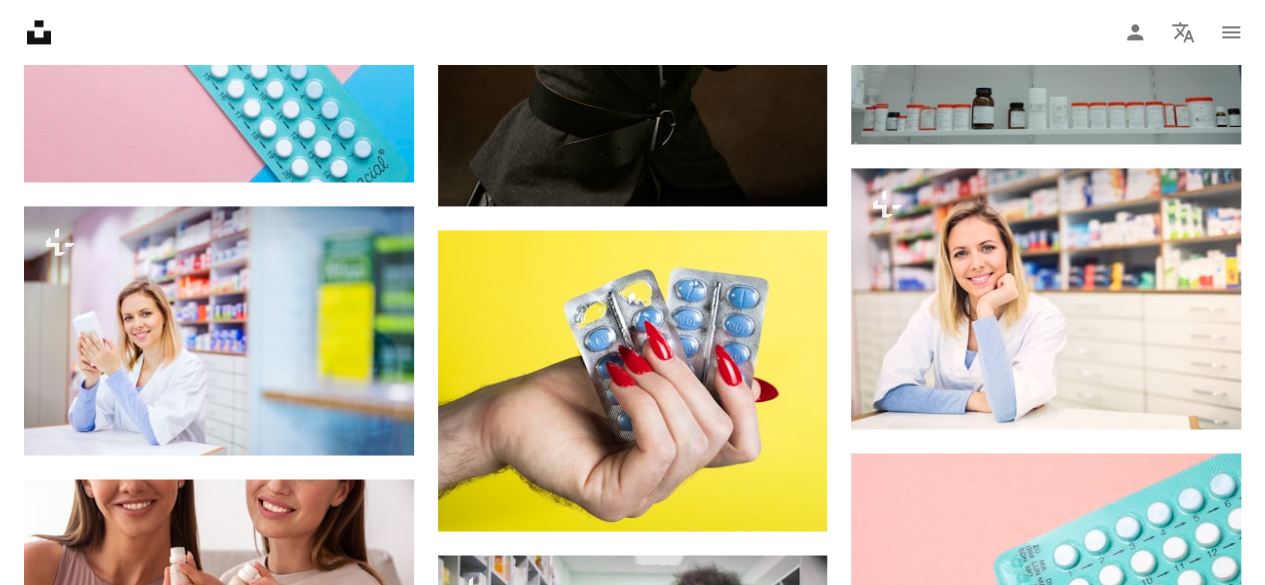 click on "Unsplash logo Unsplash Home" 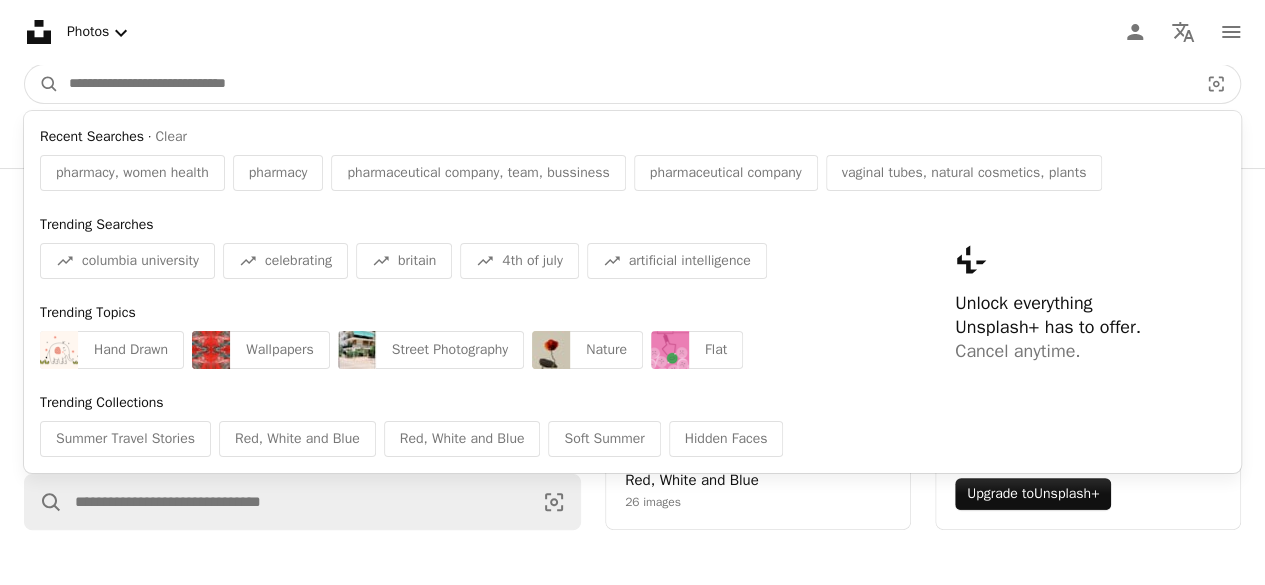 click at bounding box center (625, 84) 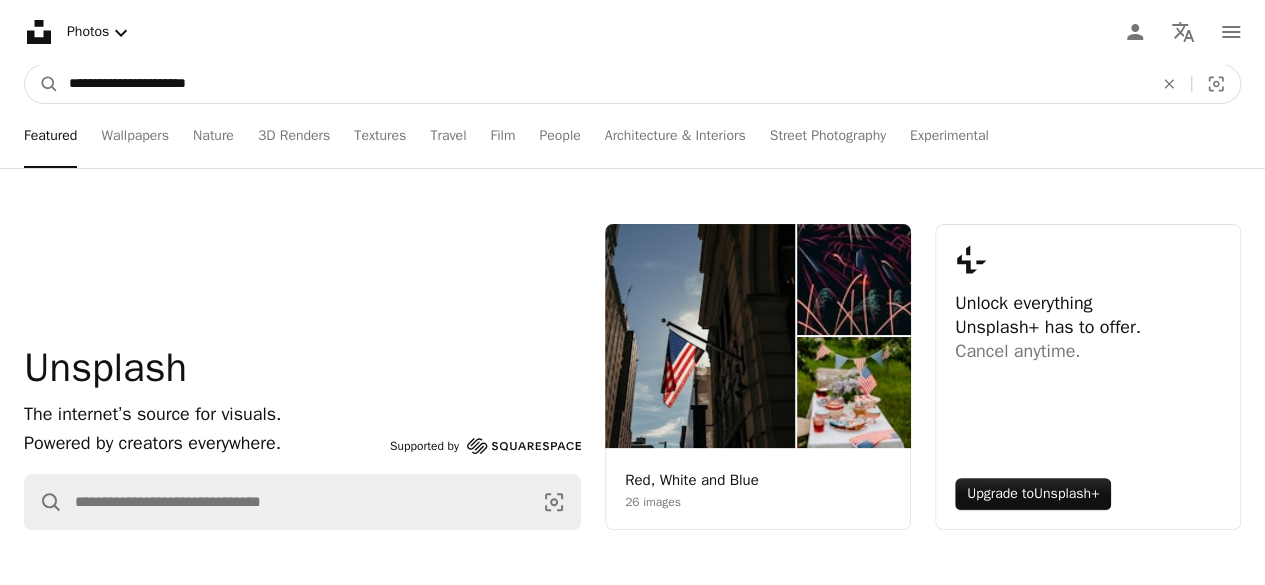 type on "**********" 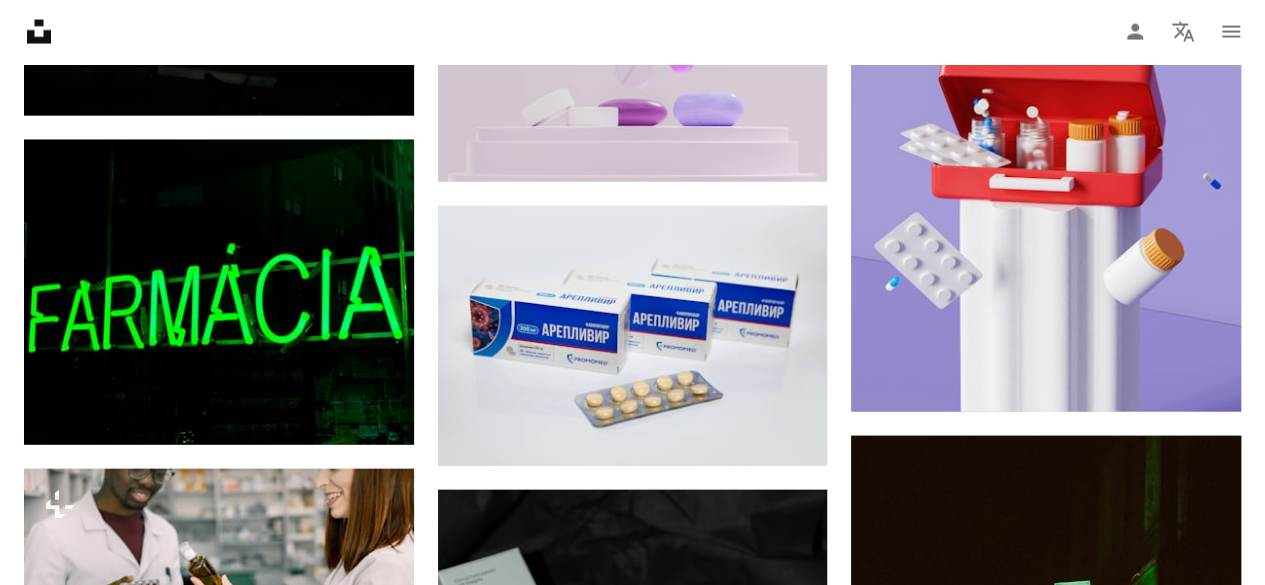 scroll, scrollTop: 2105, scrollLeft: 0, axis: vertical 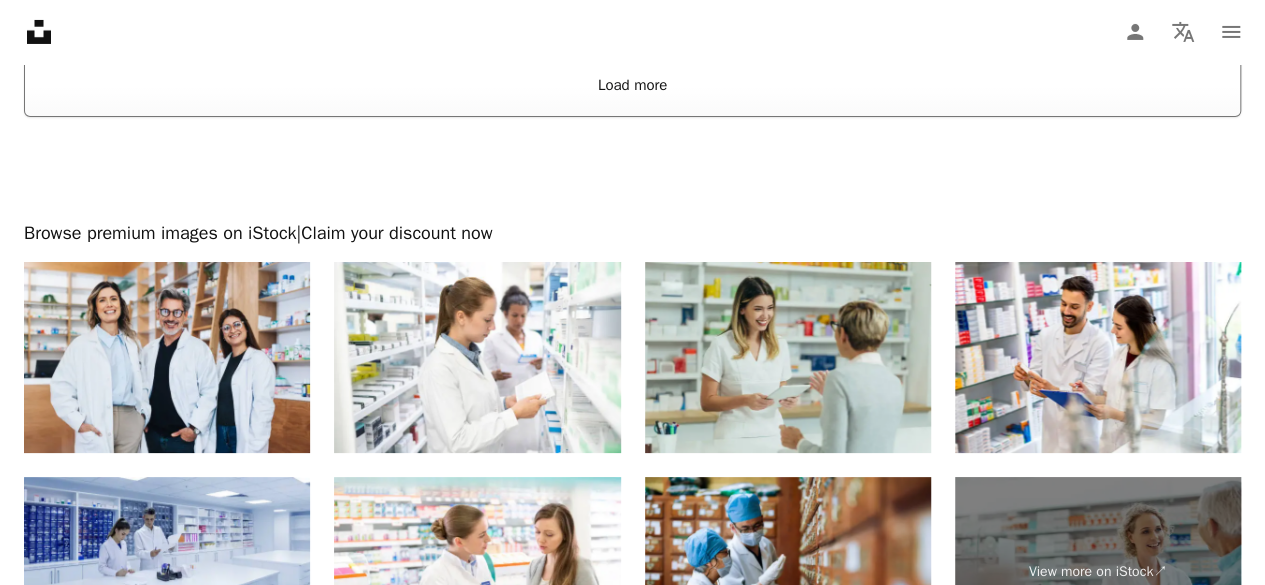 click on "Load more" at bounding box center (632, 85) 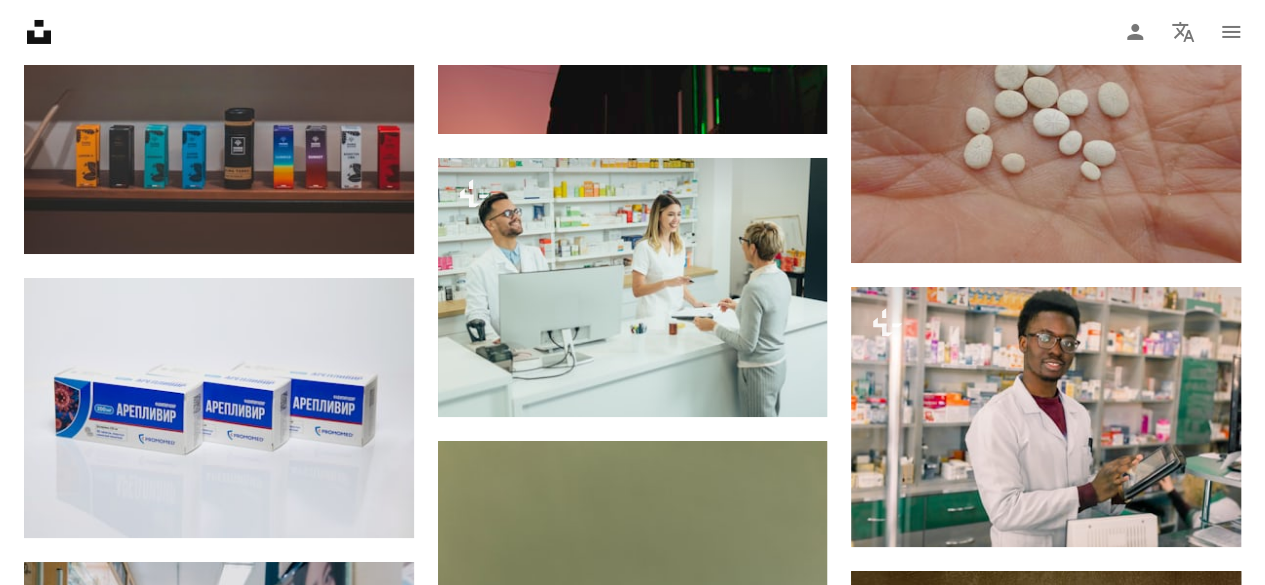 scroll, scrollTop: 7422, scrollLeft: 0, axis: vertical 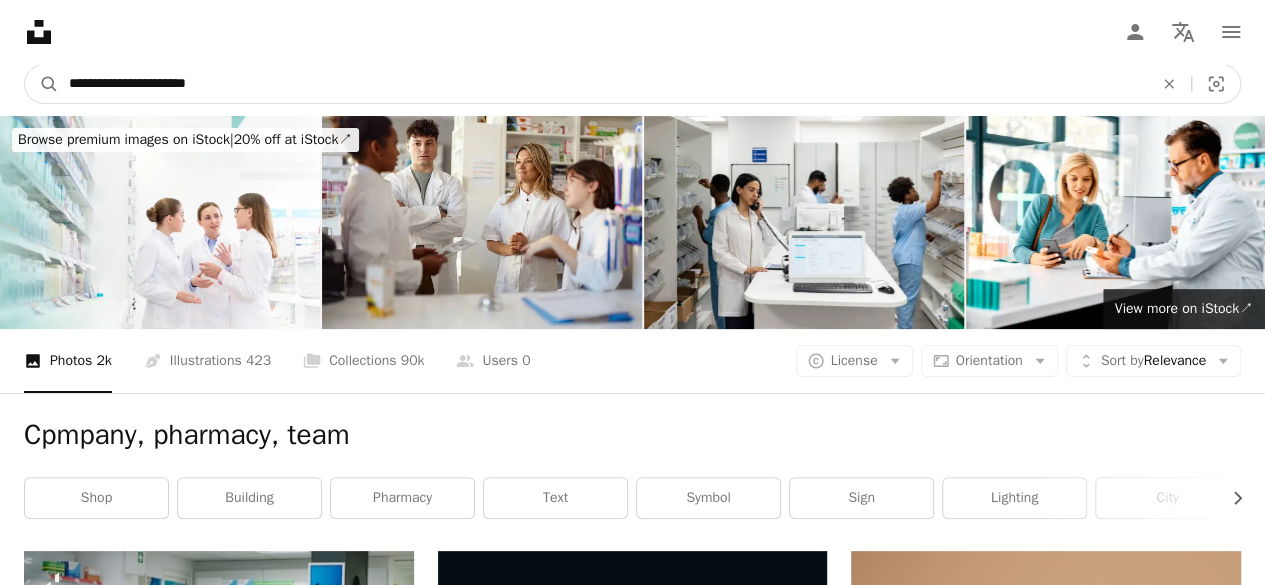 click on "**********" at bounding box center [603, 84] 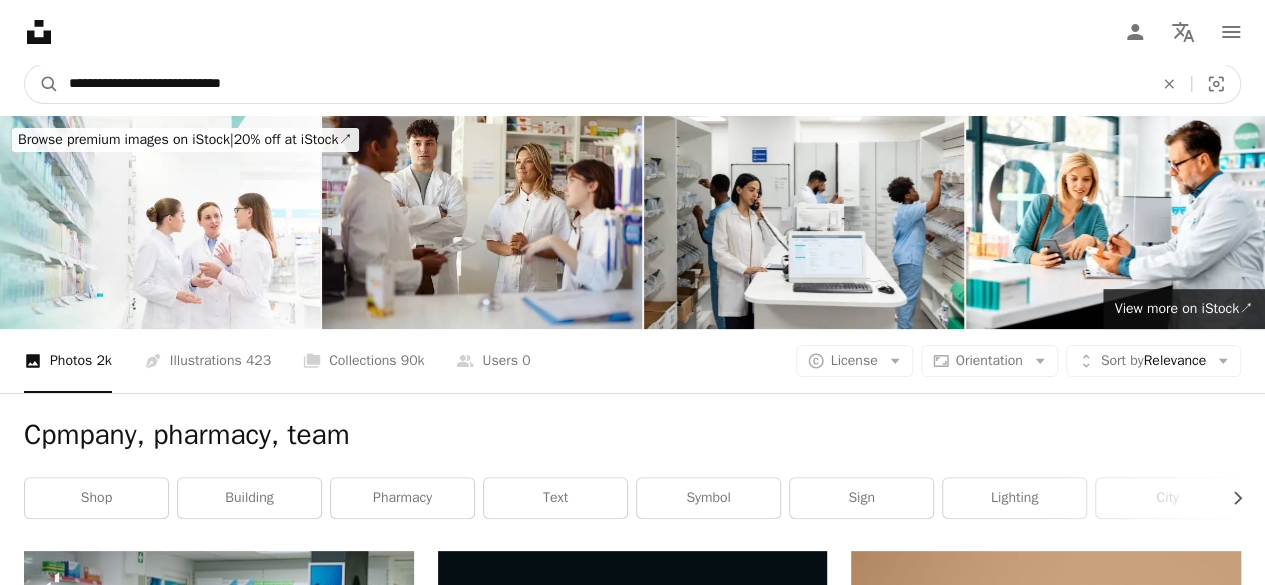 type on "**********" 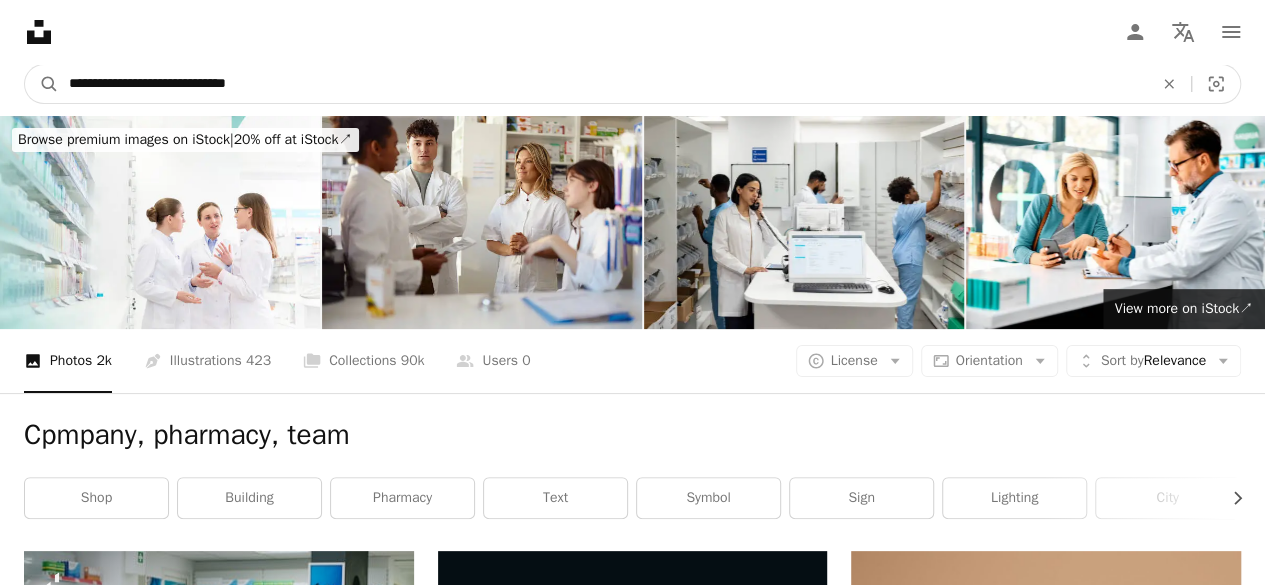 click on "A magnifying glass" at bounding box center [42, 84] 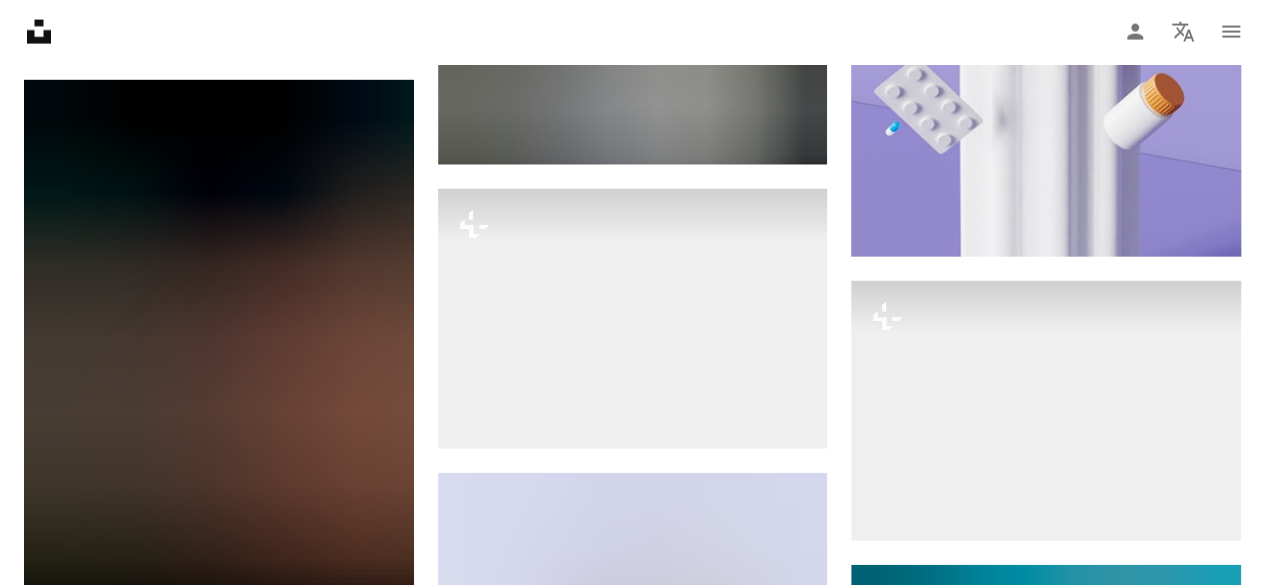scroll, scrollTop: 2254, scrollLeft: 0, axis: vertical 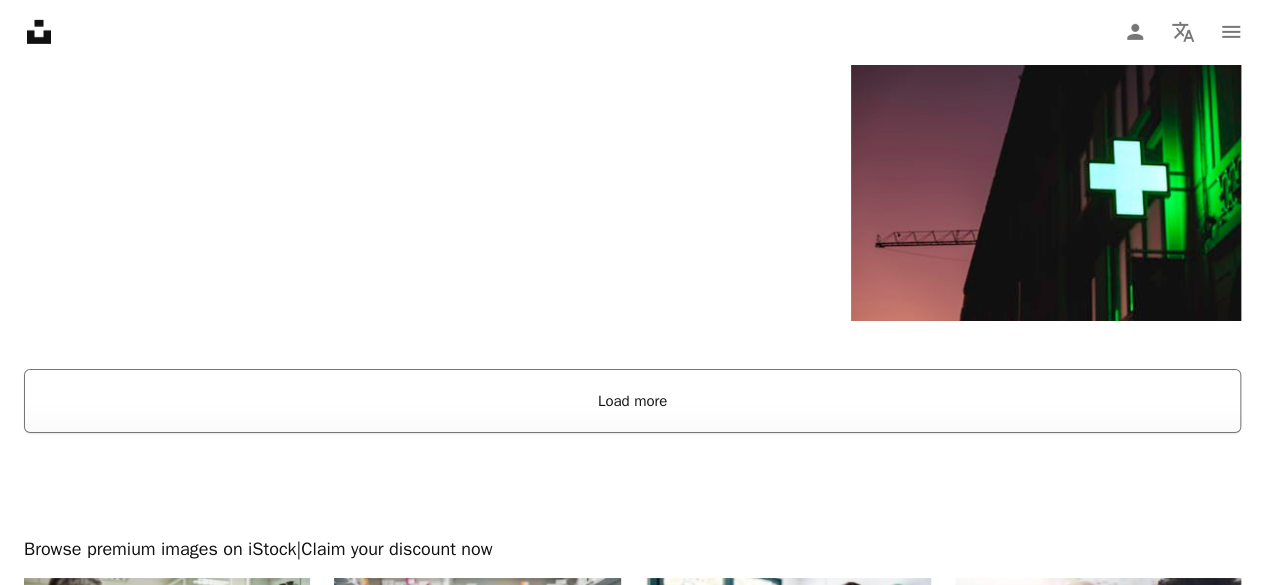 click on "Load more" at bounding box center (632, 401) 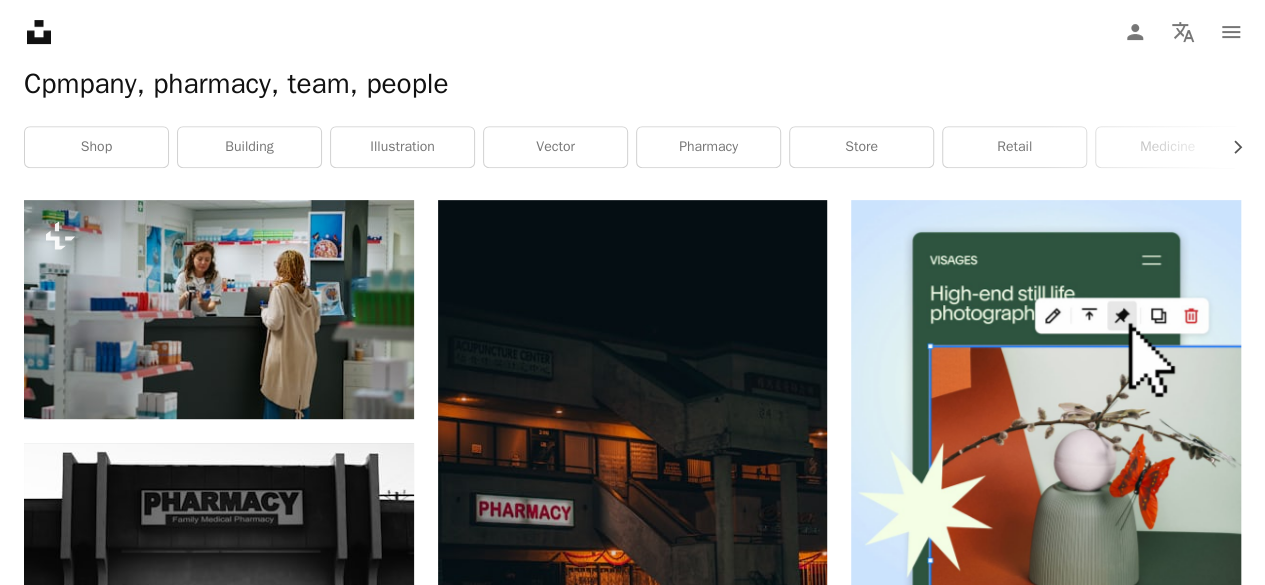 scroll, scrollTop: 144, scrollLeft: 0, axis: vertical 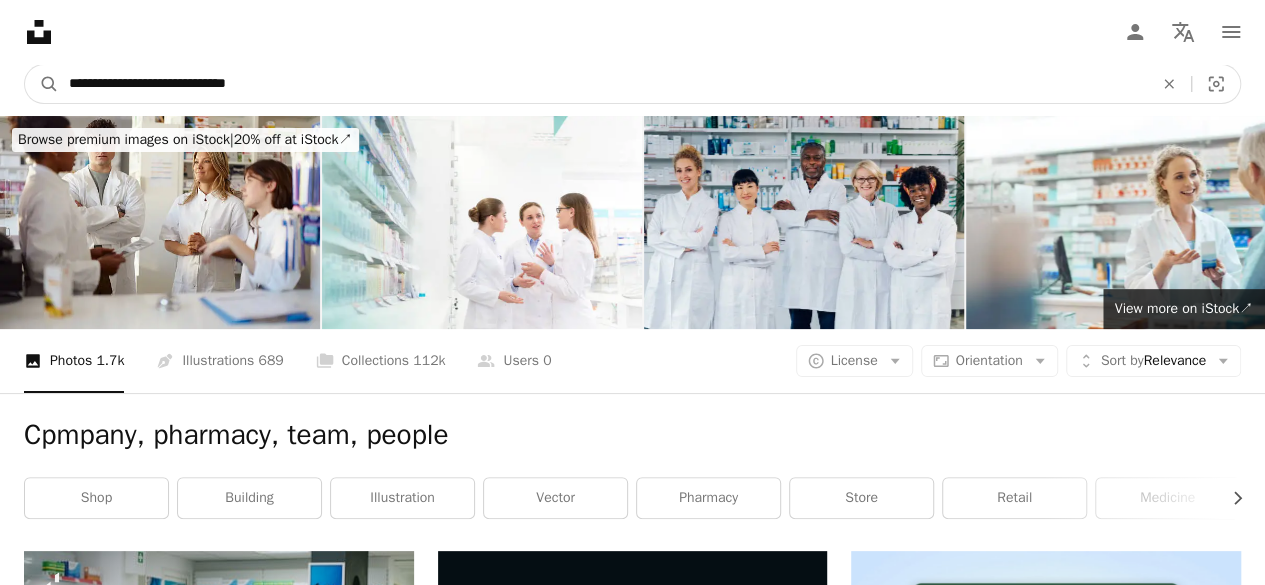 click on "**********" at bounding box center (603, 84) 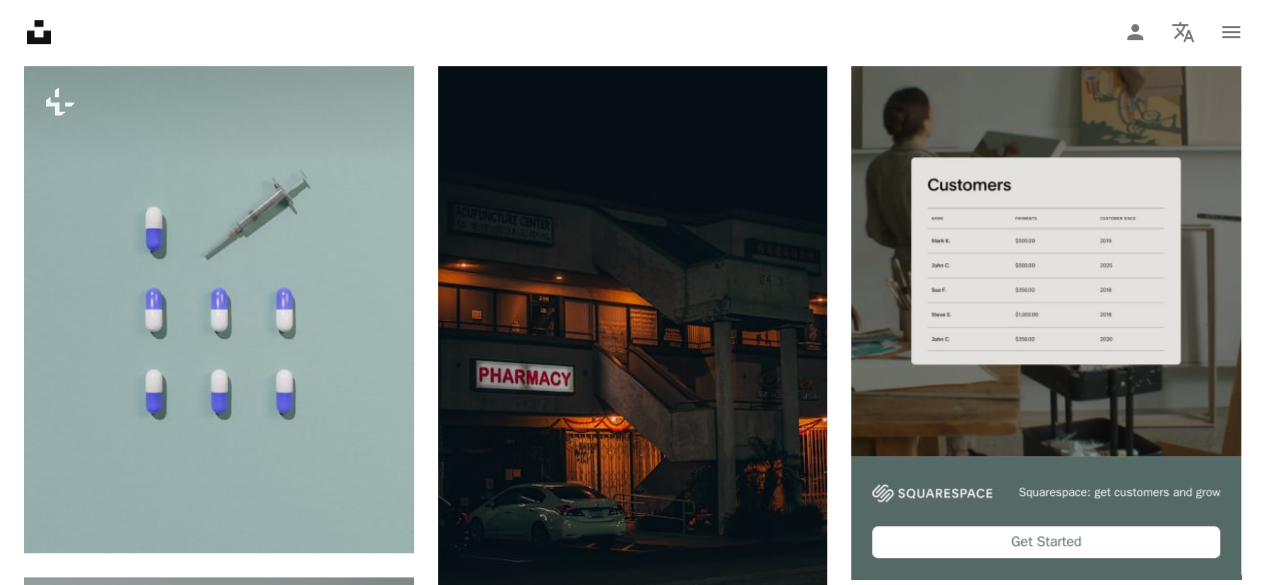 scroll, scrollTop: 0, scrollLeft: 0, axis: both 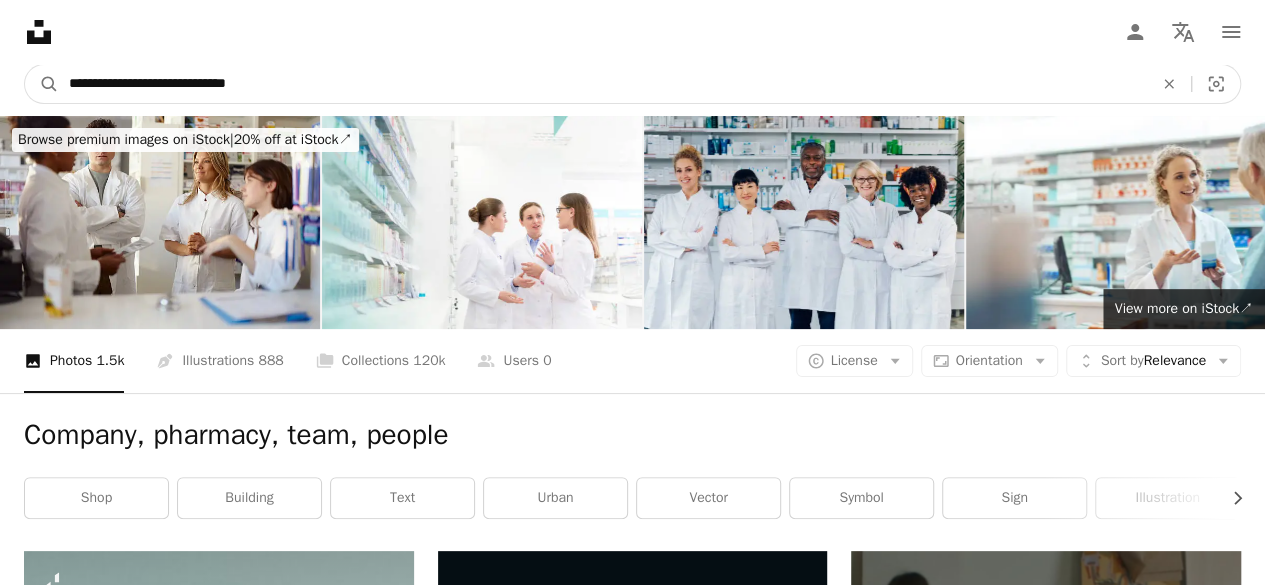 click on "**********" at bounding box center [603, 84] 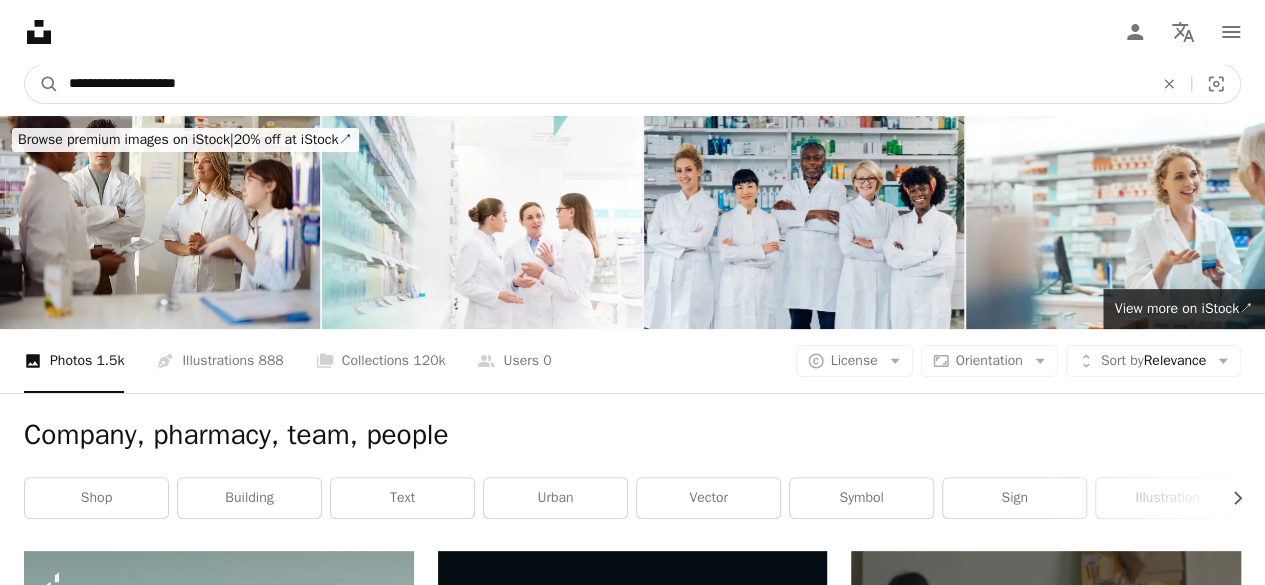 type on "**********" 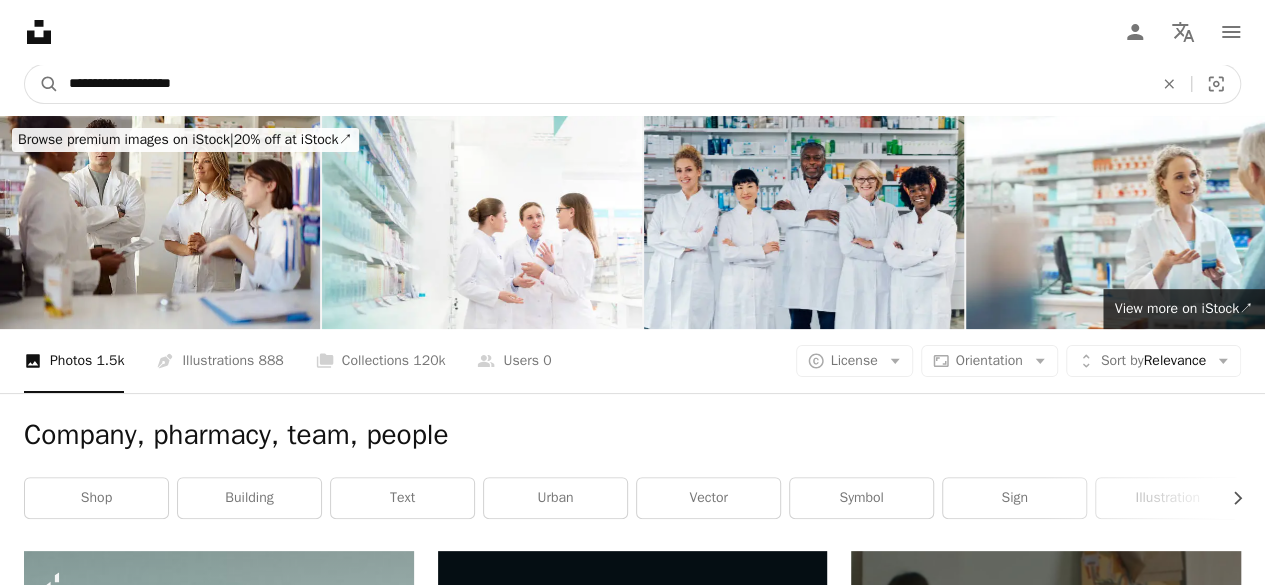 click on "A magnifying glass" at bounding box center [42, 84] 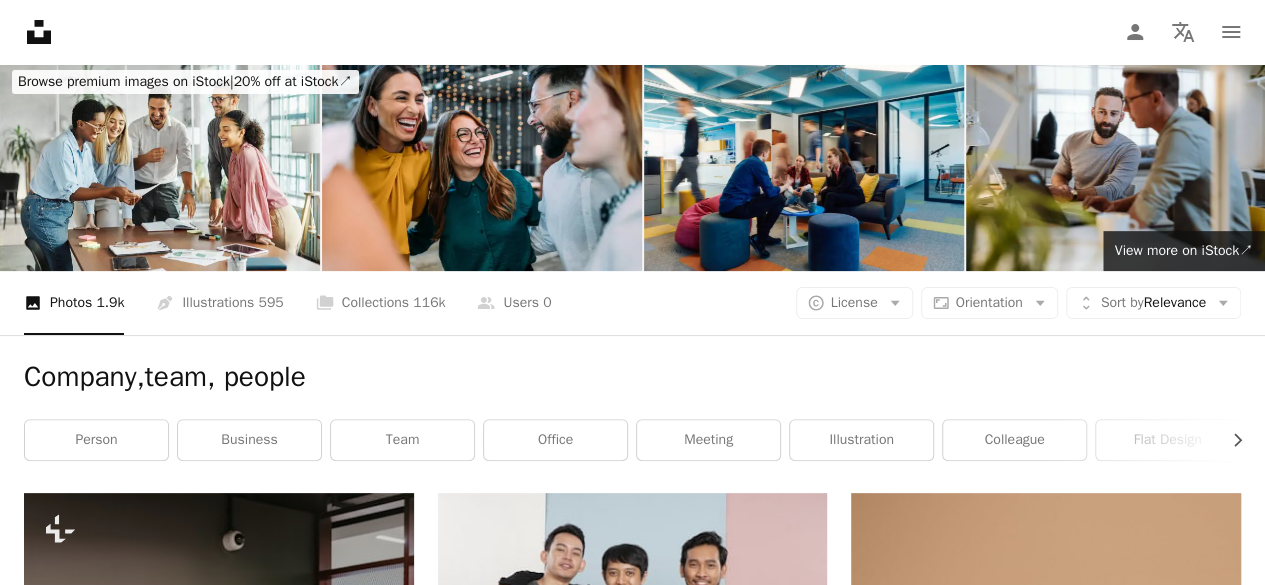 scroll, scrollTop: 42, scrollLeft: 0, axis: vertical 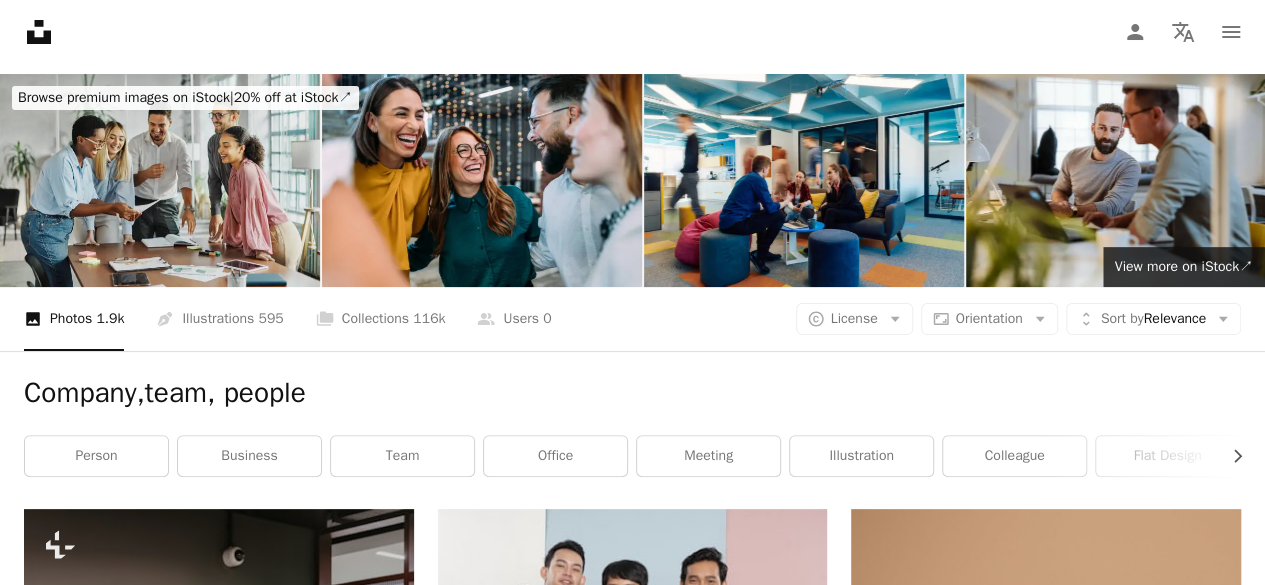 click at bounding box center (160, 180) 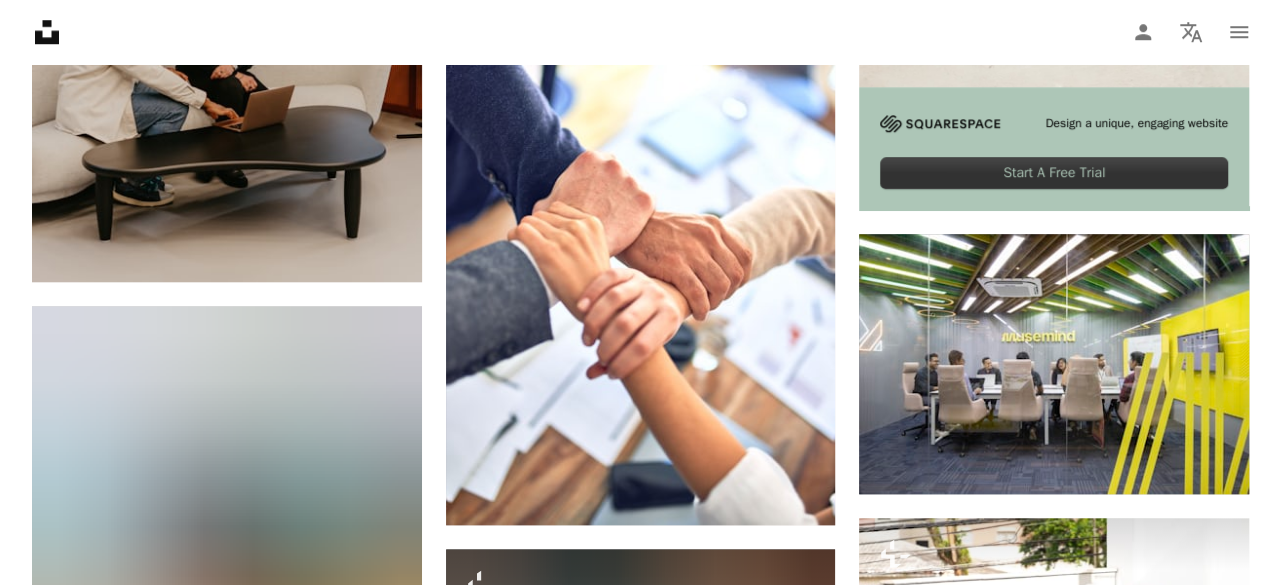 scroll, scrollTop: 865, scrollLeft: 0, axis: vertical 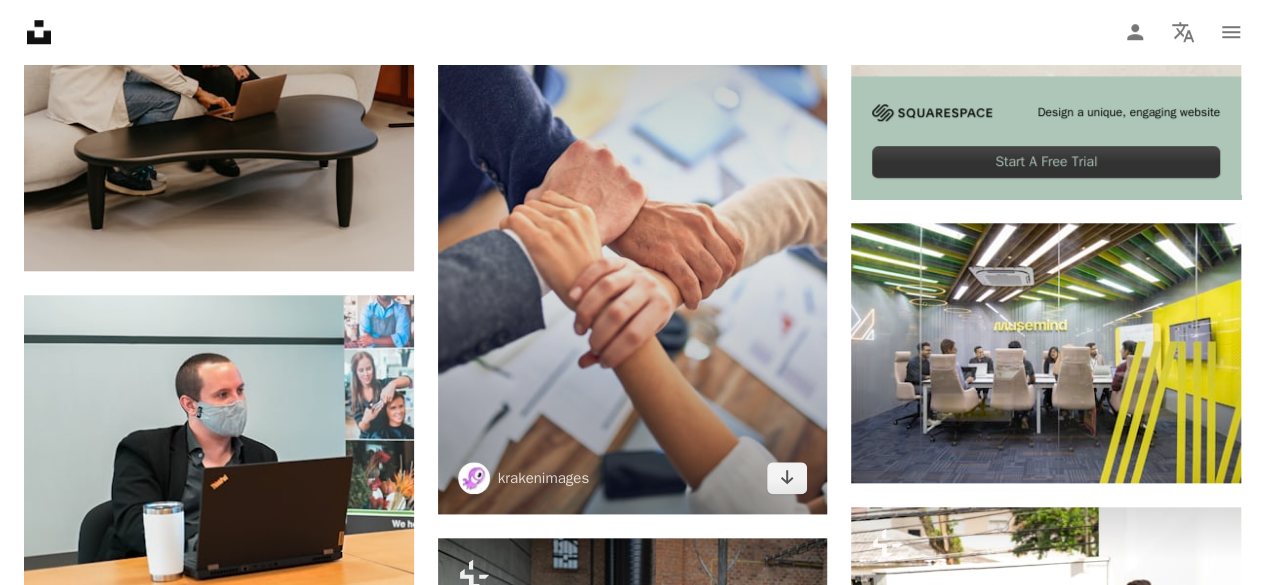 click at bounding box center (633, 221) 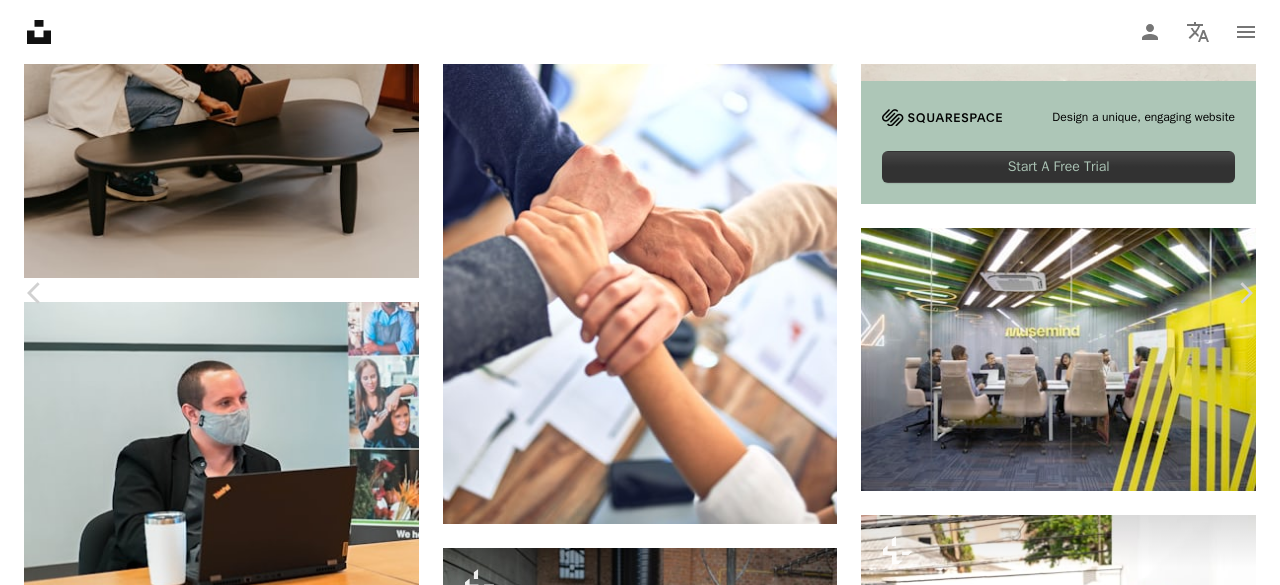 scroll, scrollTop: 1696, scrollLeft: 0, axis: vertical 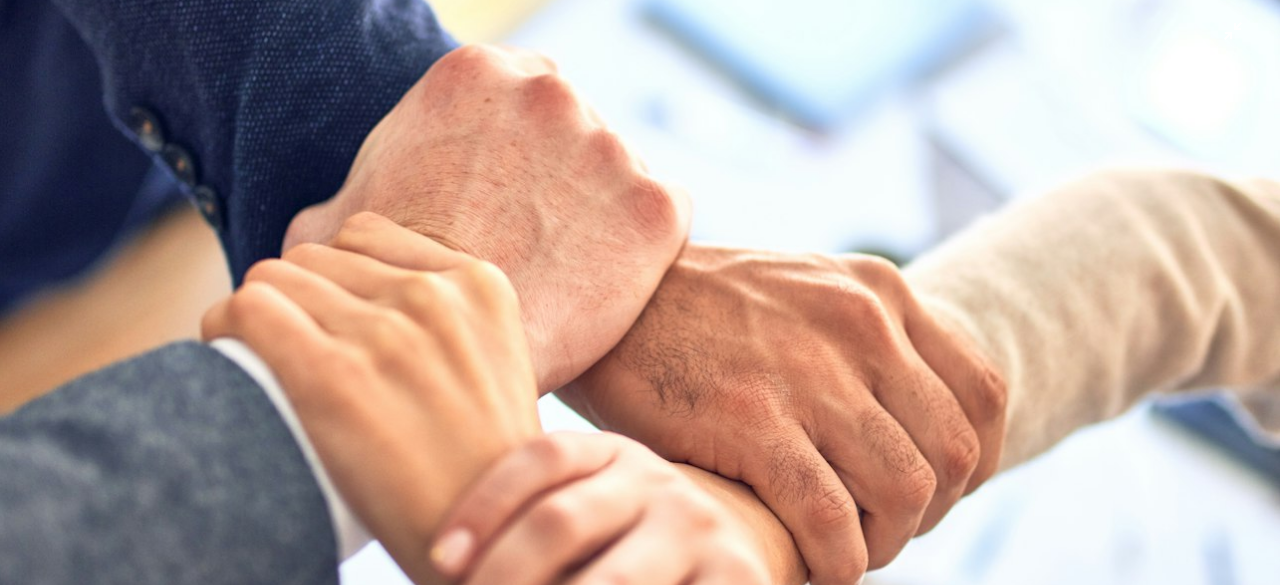 click at bounding box center (640, 315) 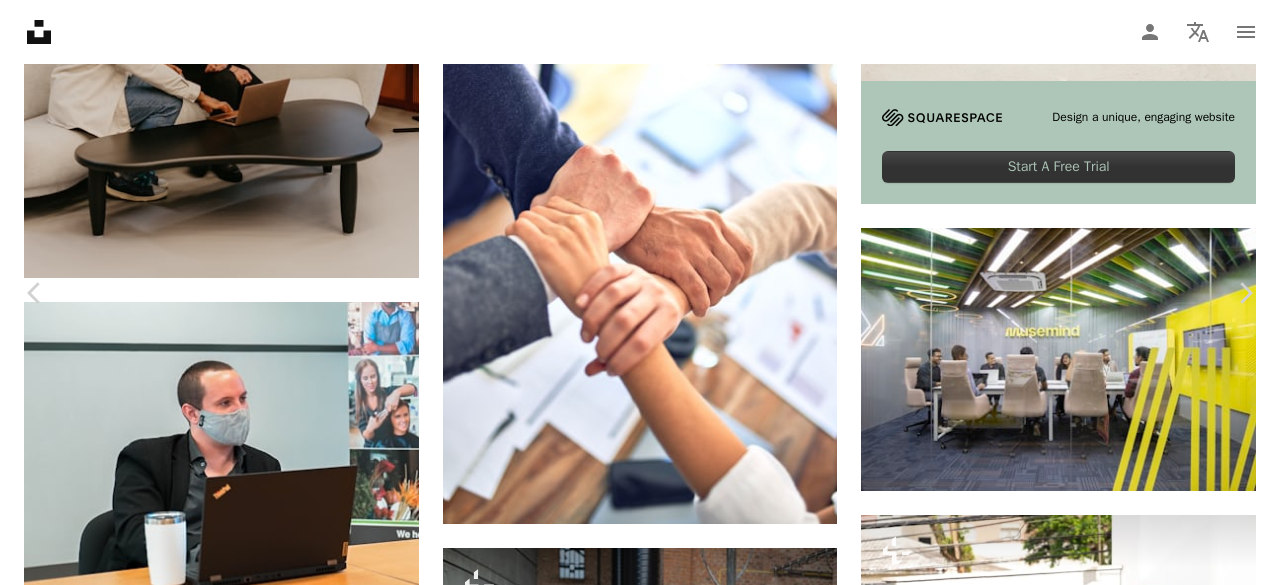 scroll, scrollTop: 83, scrollLeft: 0, axis: vertical 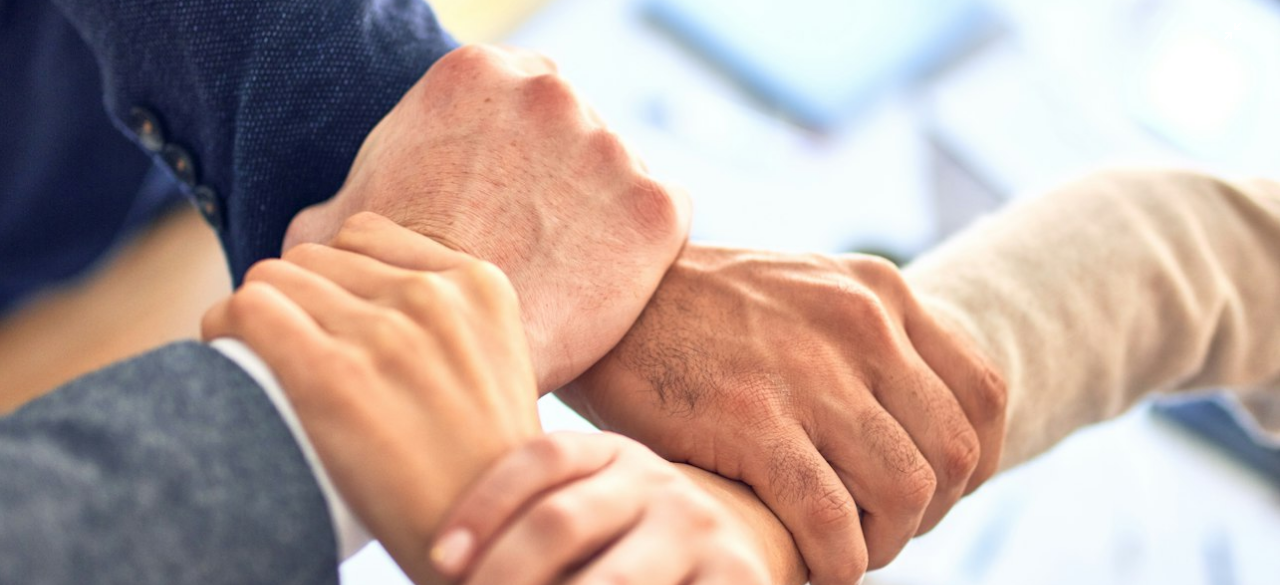 click at bounding box center [640, 315] 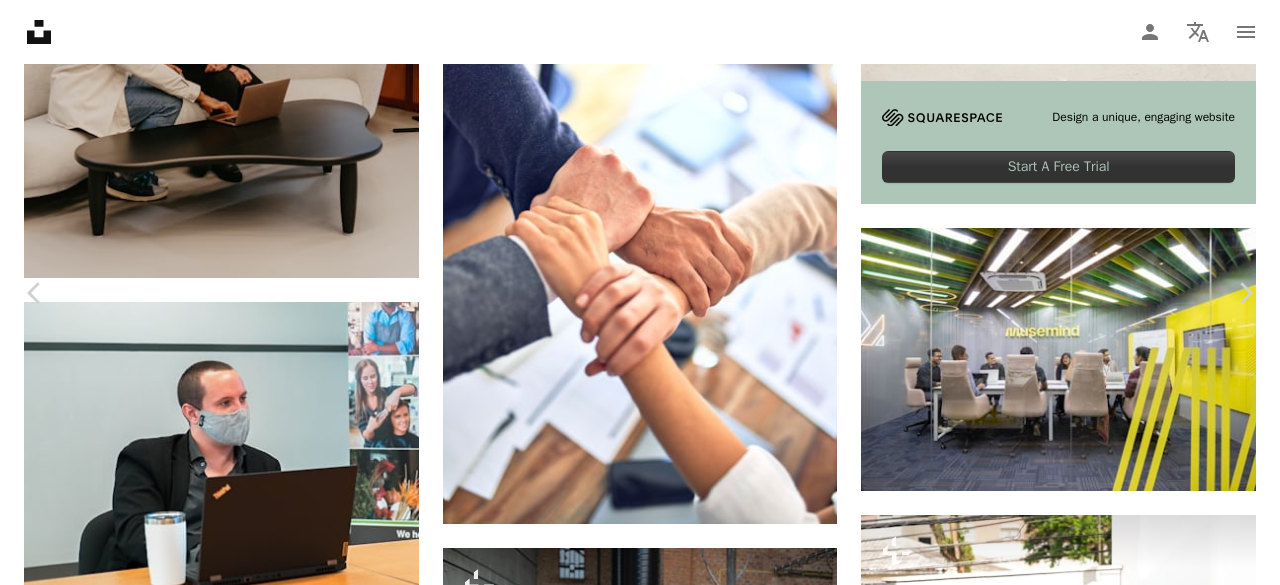 click at bounding box center (632, 4074) 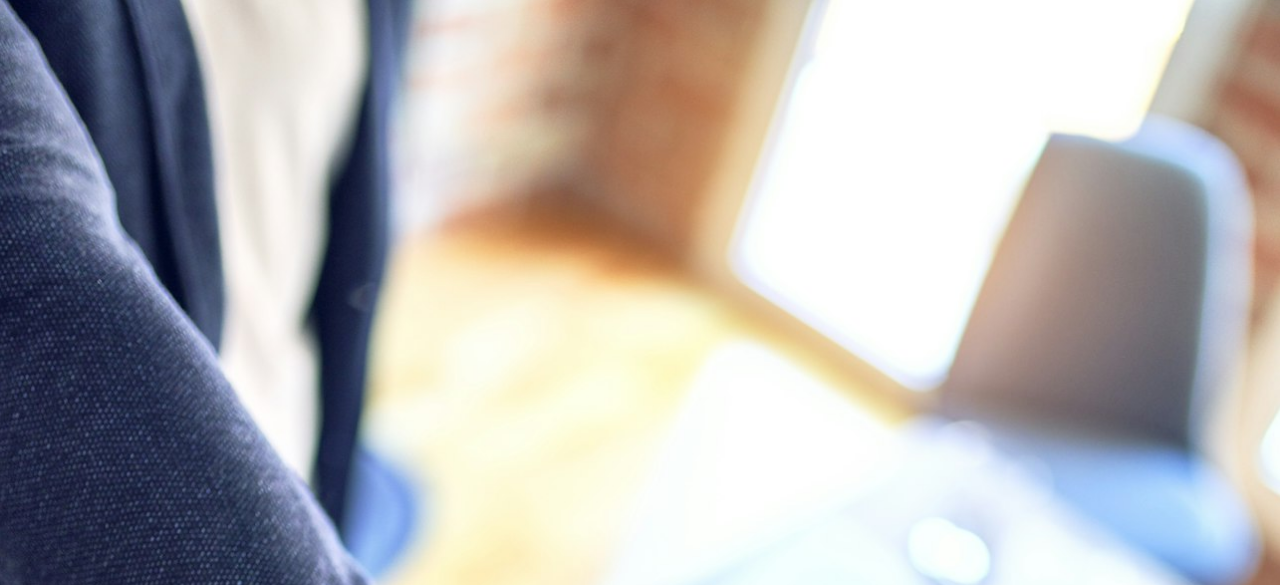 scroll, scrollTop: 646, scrollLeft: 0, axis: vertical 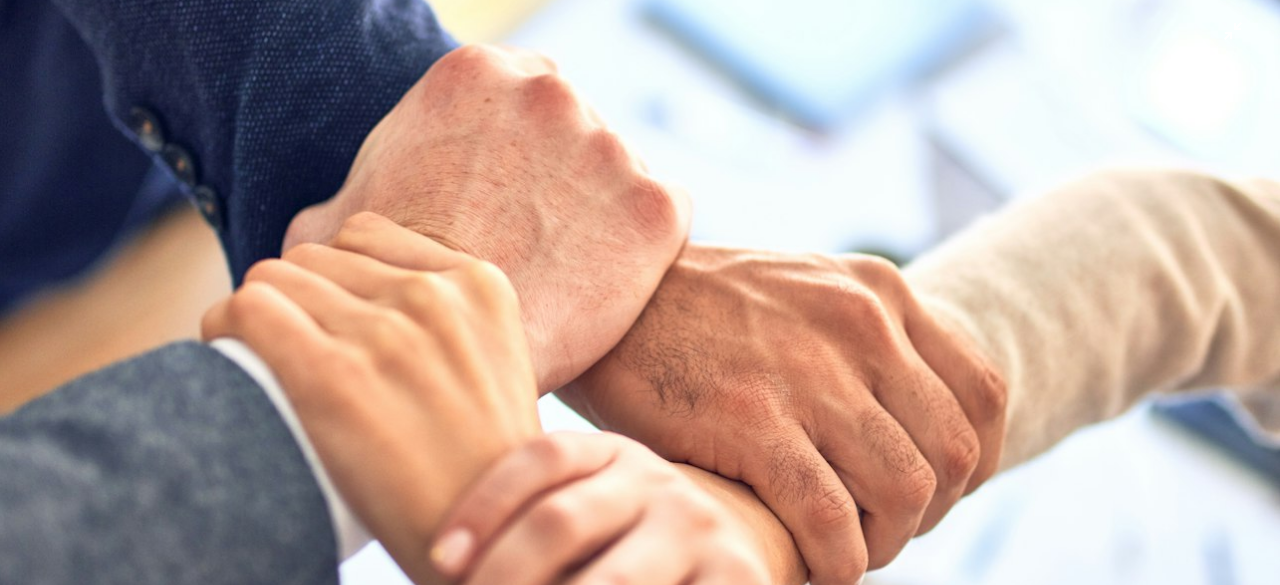 click at bounding box center (640, 315) 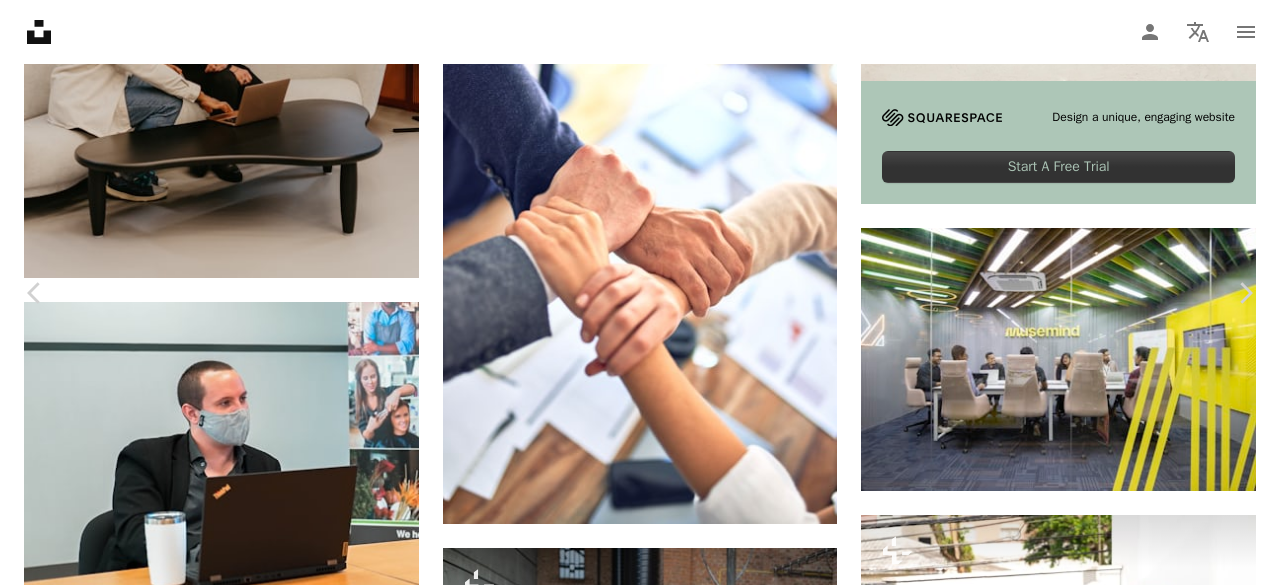 click at bounding box center (632, 4074) 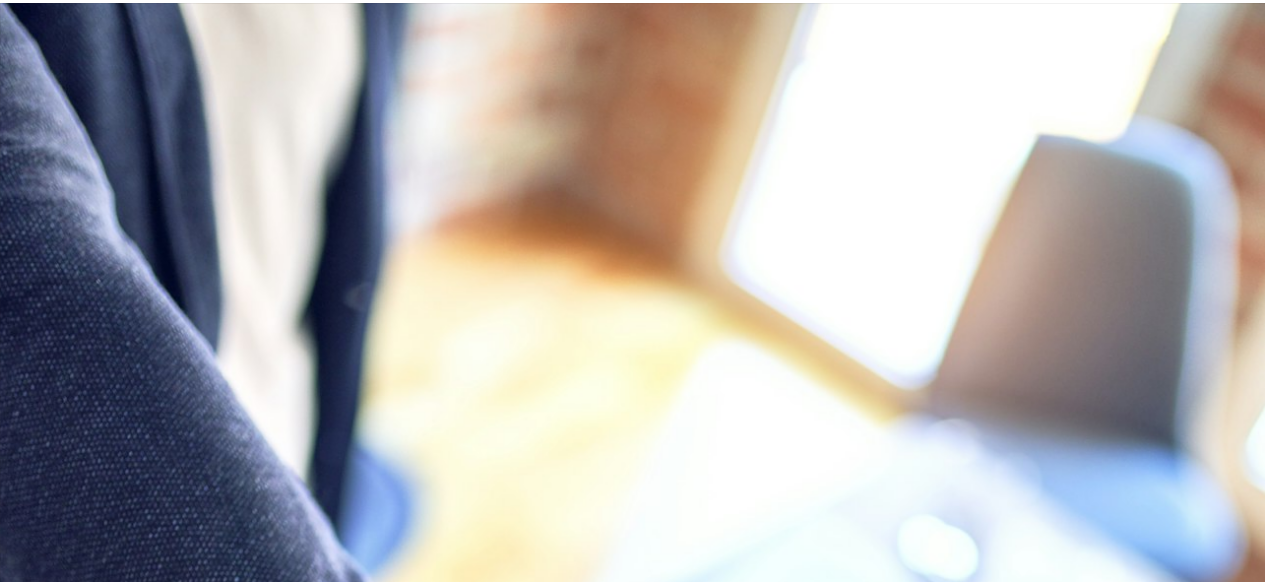scroll, scrollTop: 646, scrollLeft: 0, axis: vertical 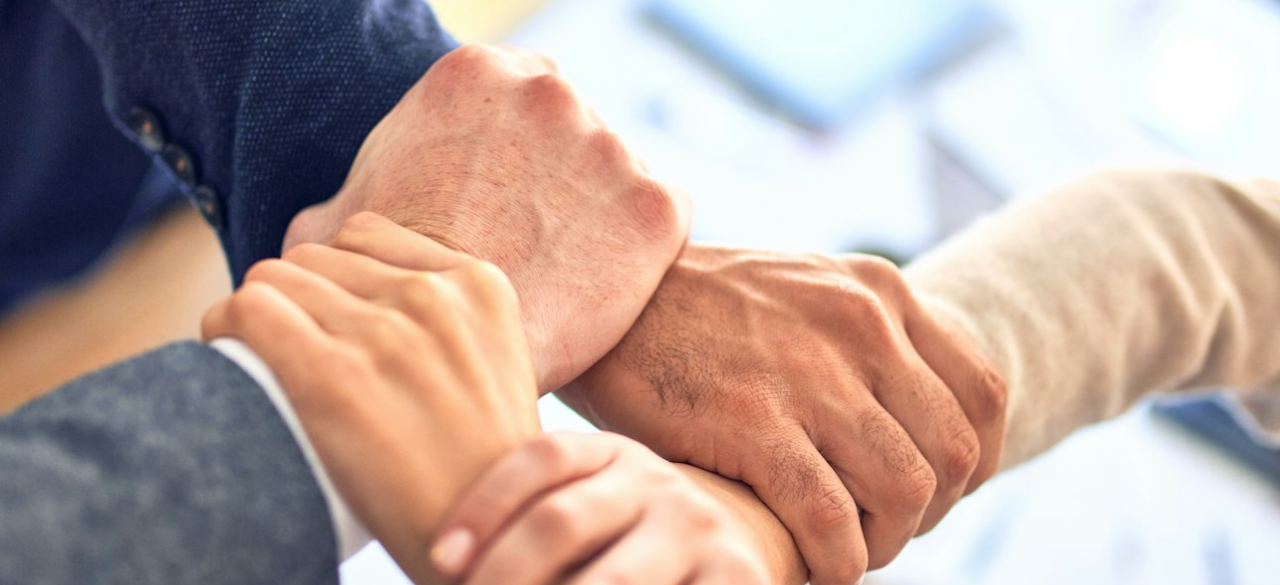click at bounding box center (640, 315) 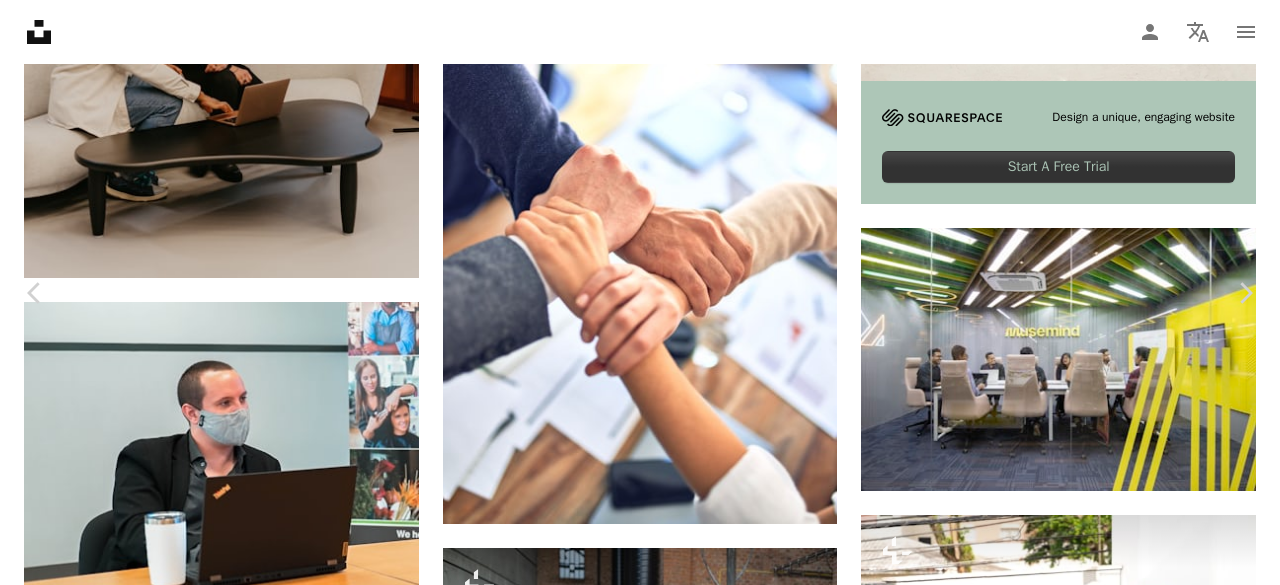 click on "Zoom in" at bounding box center [632, 4074] 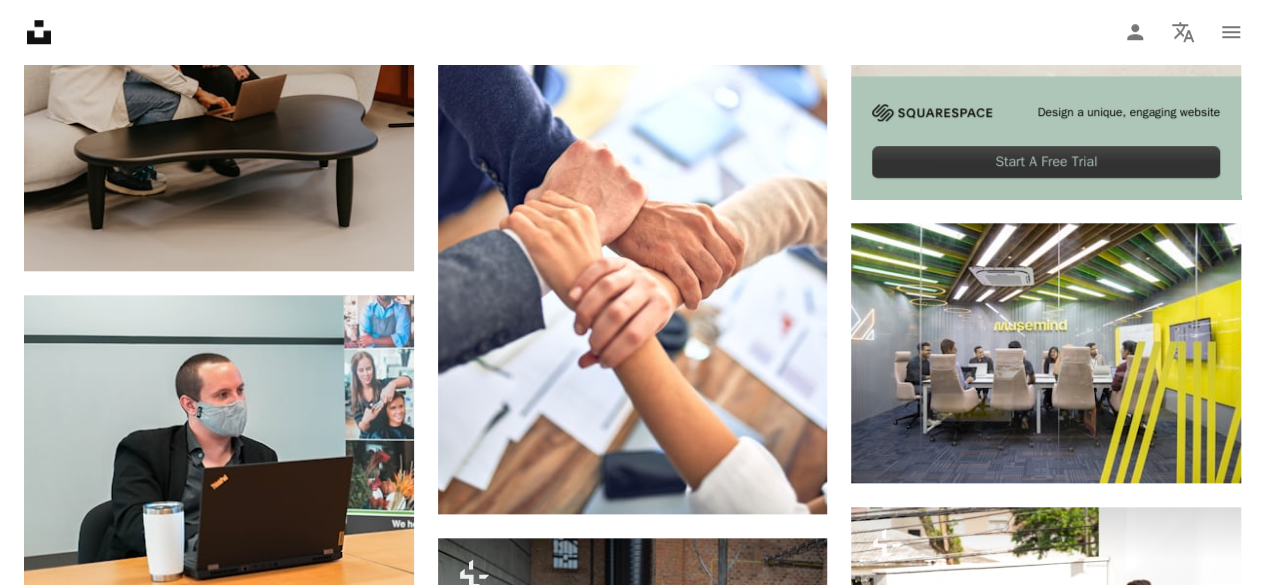 scroll, scrollTop: 0, scrollLeft: 0, axis: both 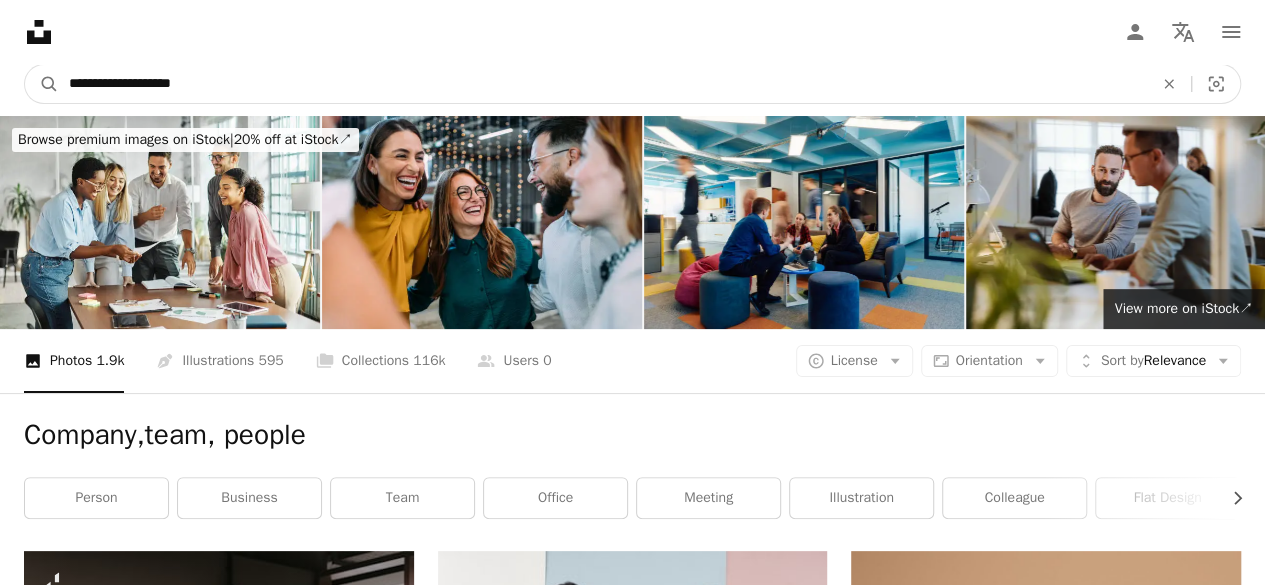 click on "**********" at bounding box center [603, 84] 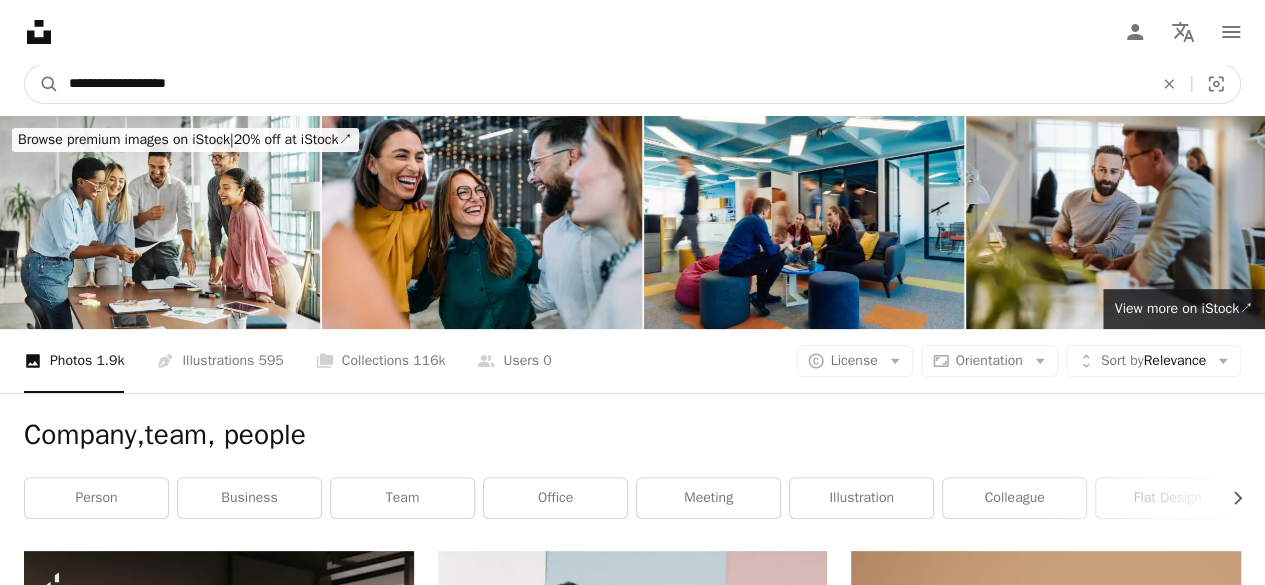 type on "**********" 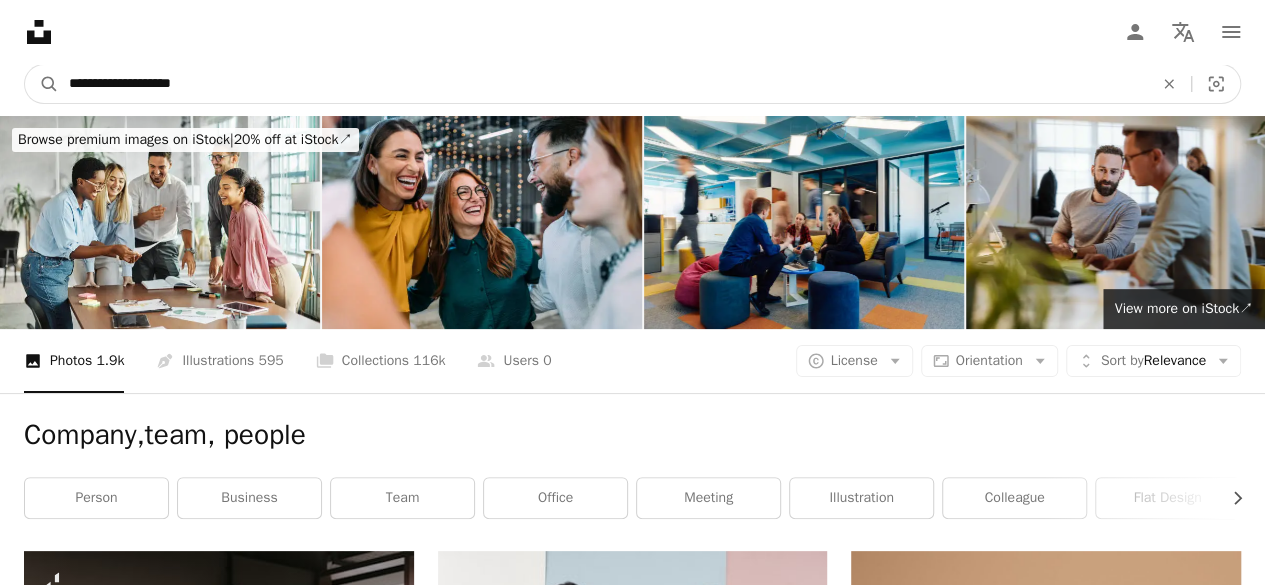 click on "A magnifying glass" at bounding box center (42, 84) 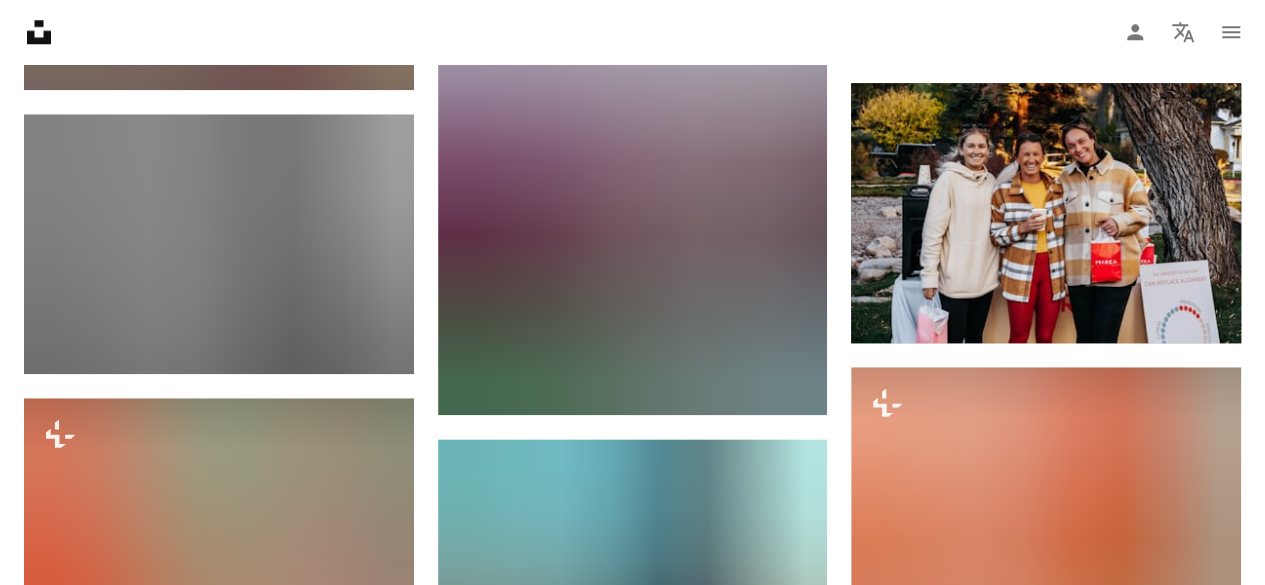 scroll, scrollTop: 378, scrollLeft: 0, axis: vertical 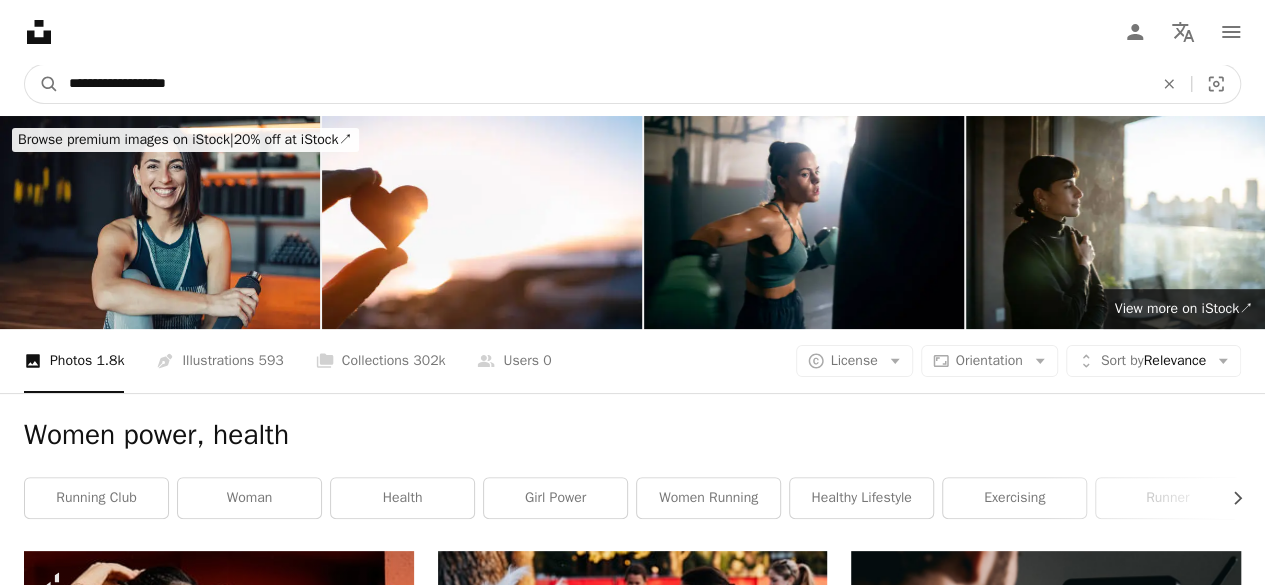 click on "**********" at bounding box center [603, 84] 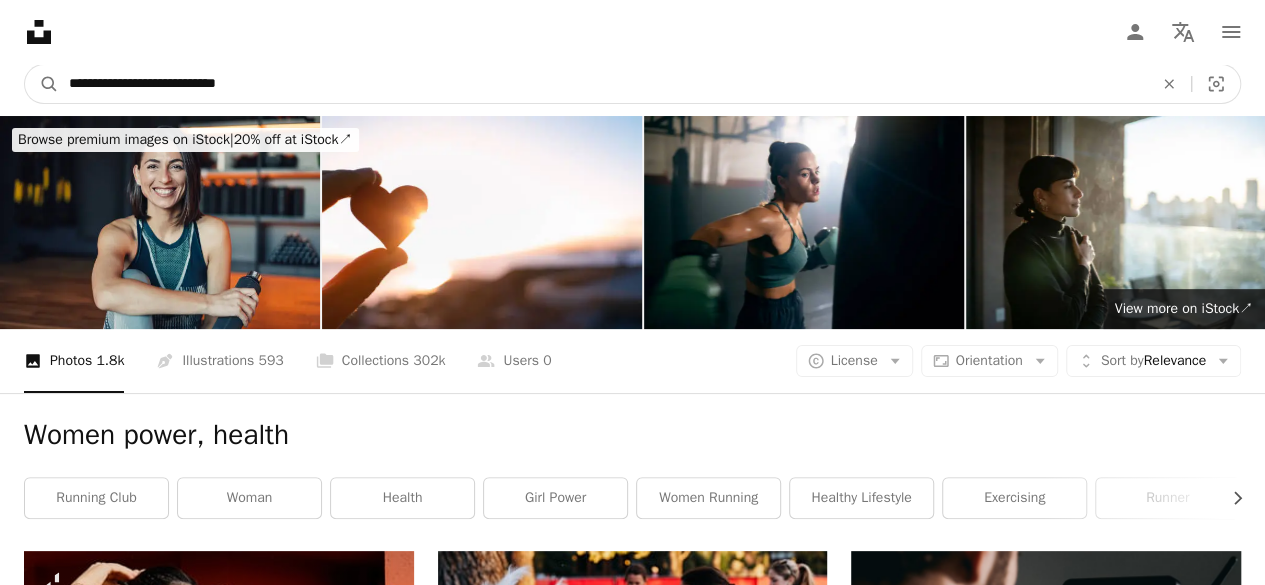 type on "**********" 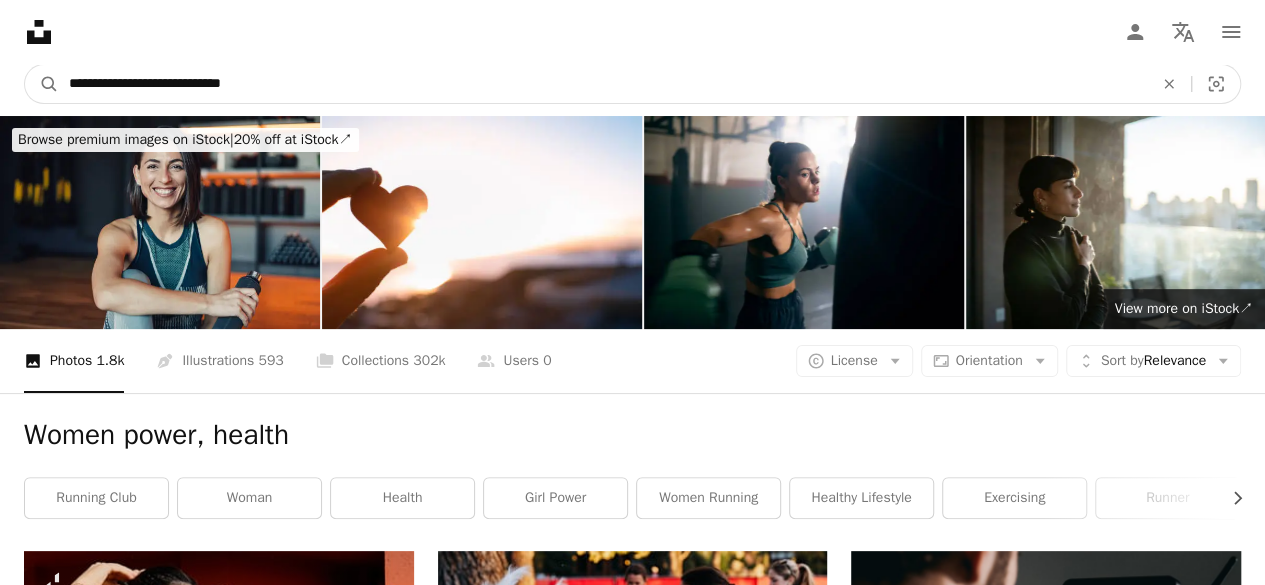 click on "A magnifying glass" at bounding box center (42, 84) 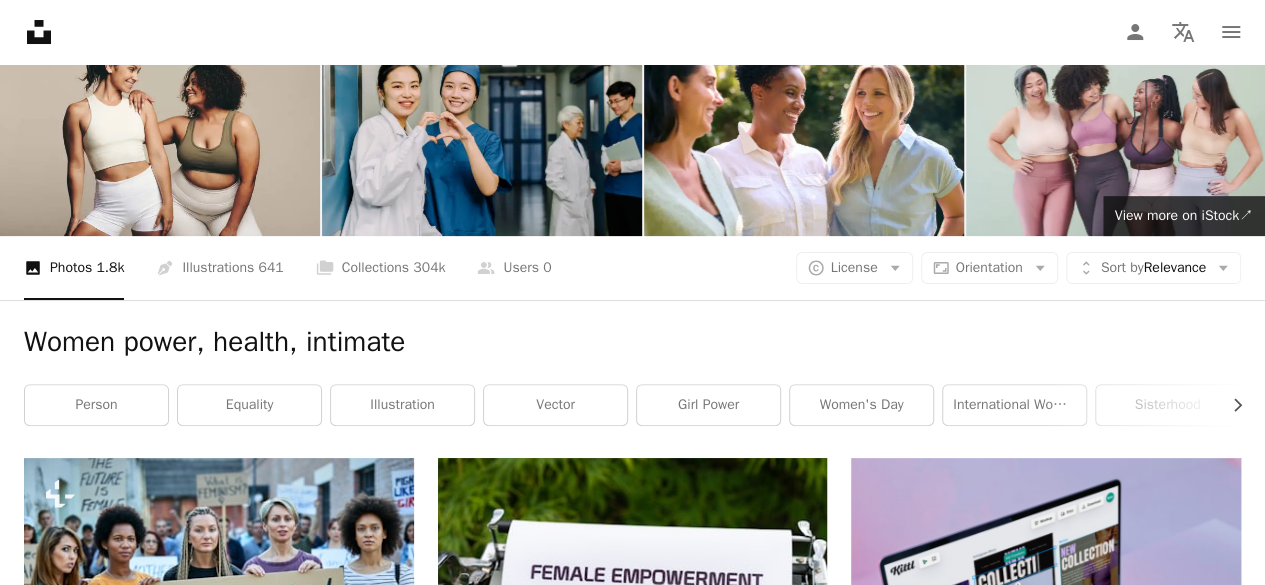 scroll, scrollTop: 127, scrollLeft: 0, axis: vertical 